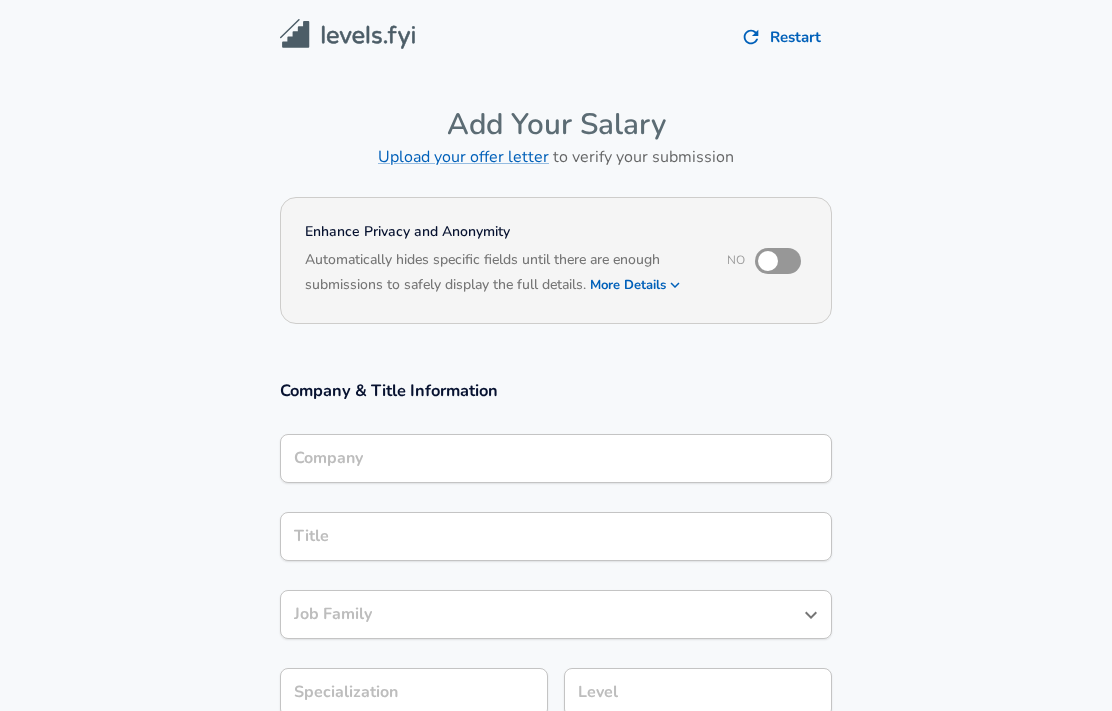 scroll, scrollTop: 0, scrollLeft: 0, axis: both 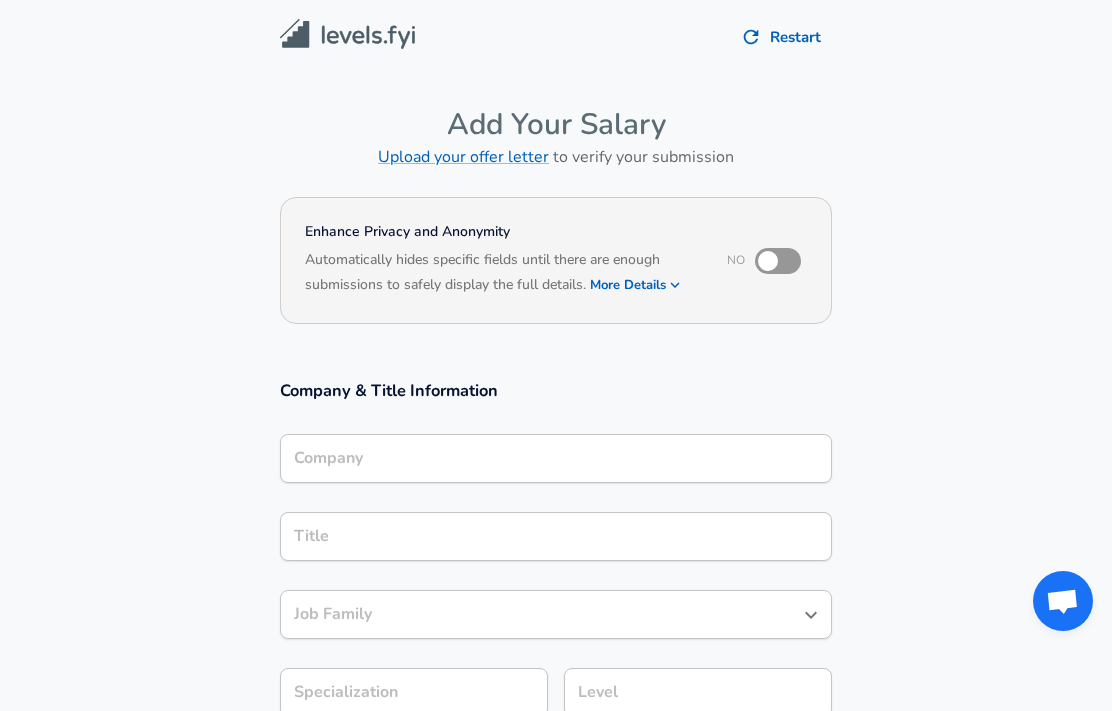 click at bounding box center [768, 261] 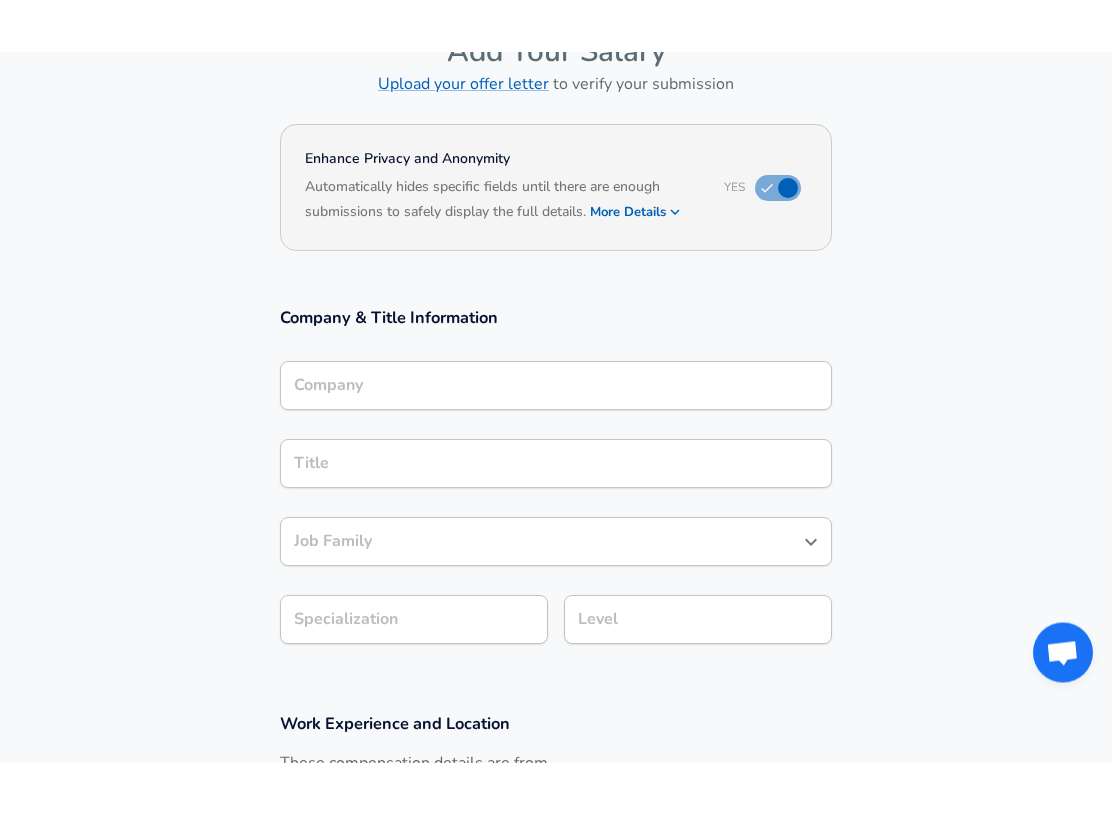 scroll, scrollTop: 126, scrollLeft: 0, axis: vertical 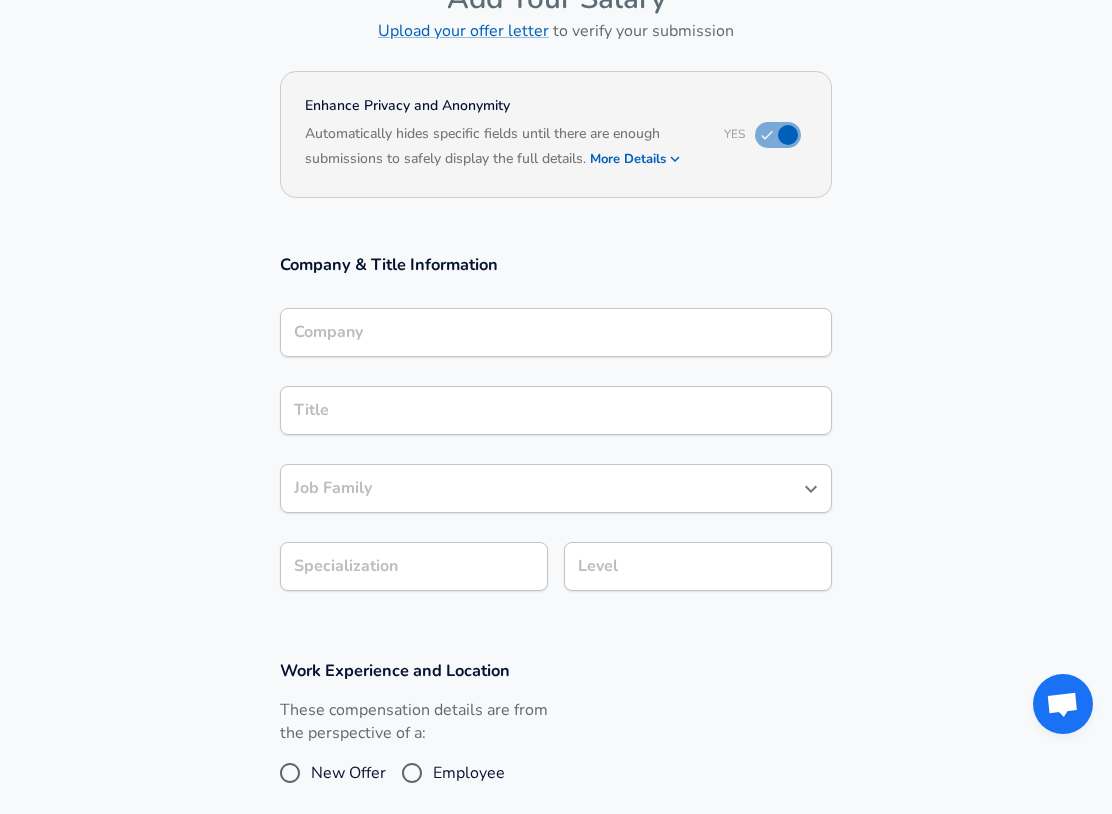 click on "Company" at bounding box center [556, 332] 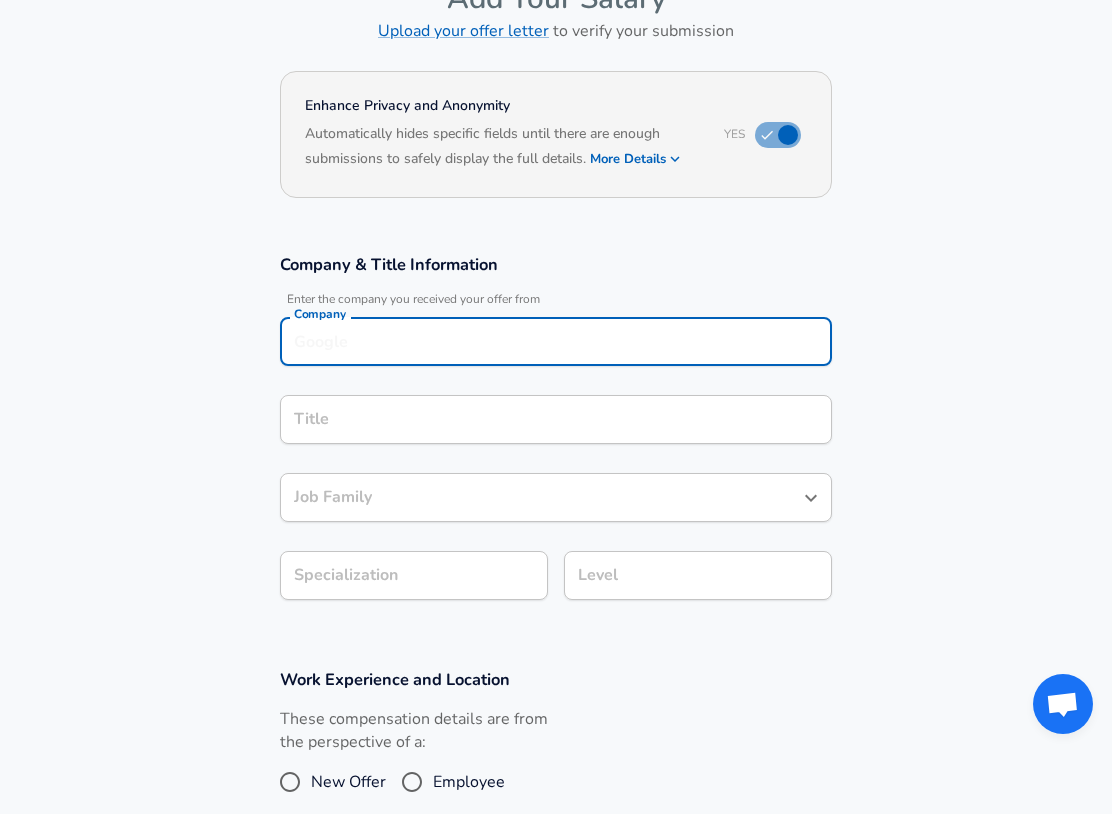 scroll, scrollTop: 146, scrollLeft: 0, axis: vertical 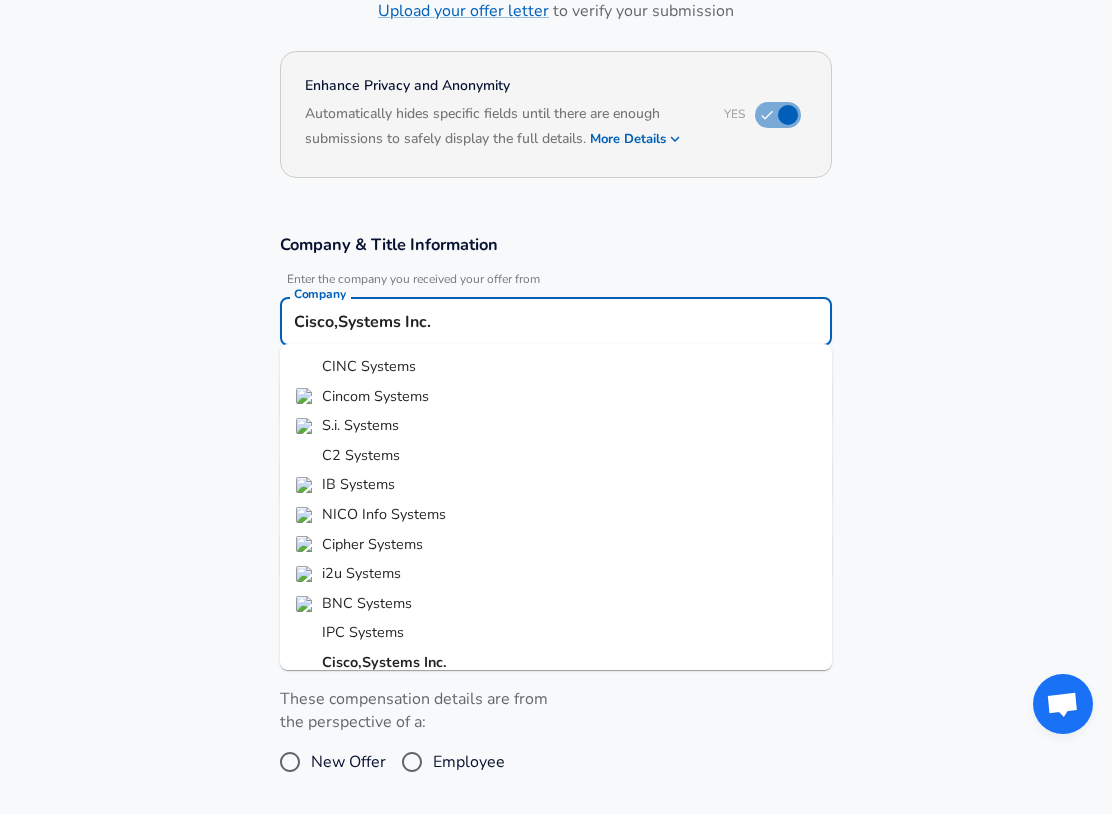 type on "Cisco,Systems Inc." 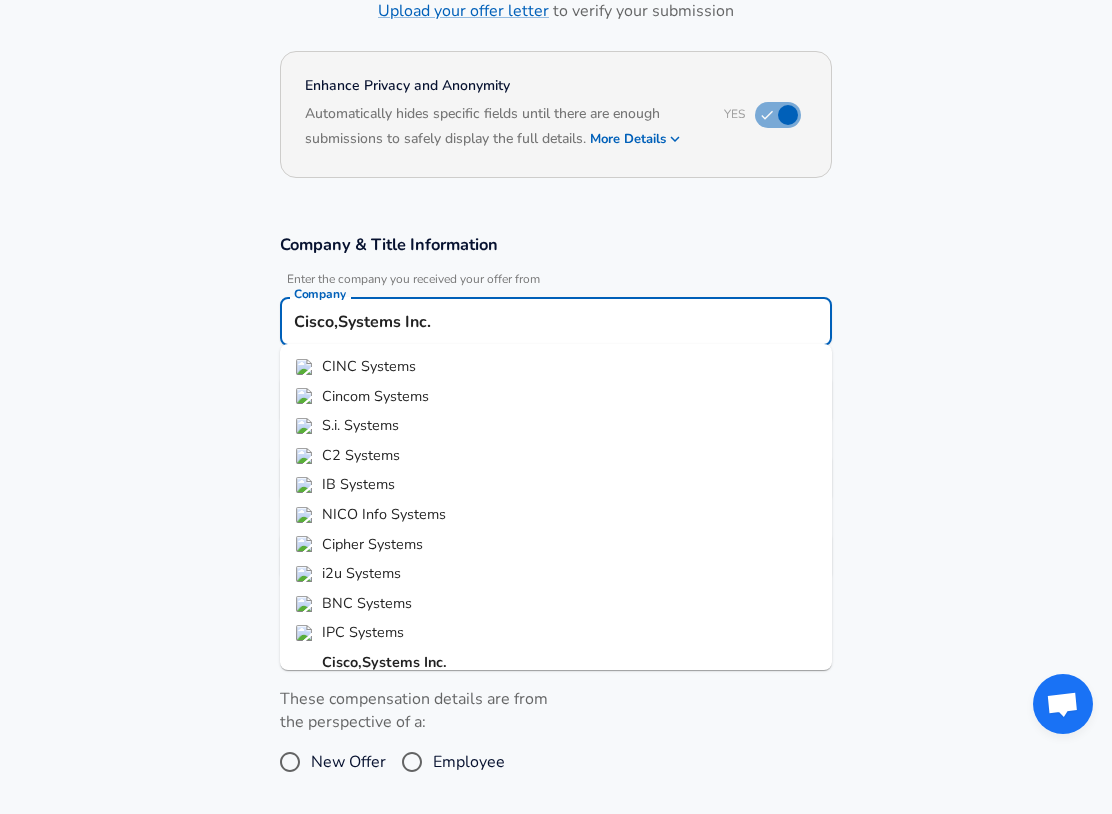 click on "Enhance Privacy and Anonymity Yes Automatically hides specific fields until there are enough submissions to safely display the full details. More Details Based on your submission and the data points that we have already collected, we will automatically hide and anonymize specific fields if there aren't enough data points to remain sufficiently anonymous." at bounding box center [556, 127] 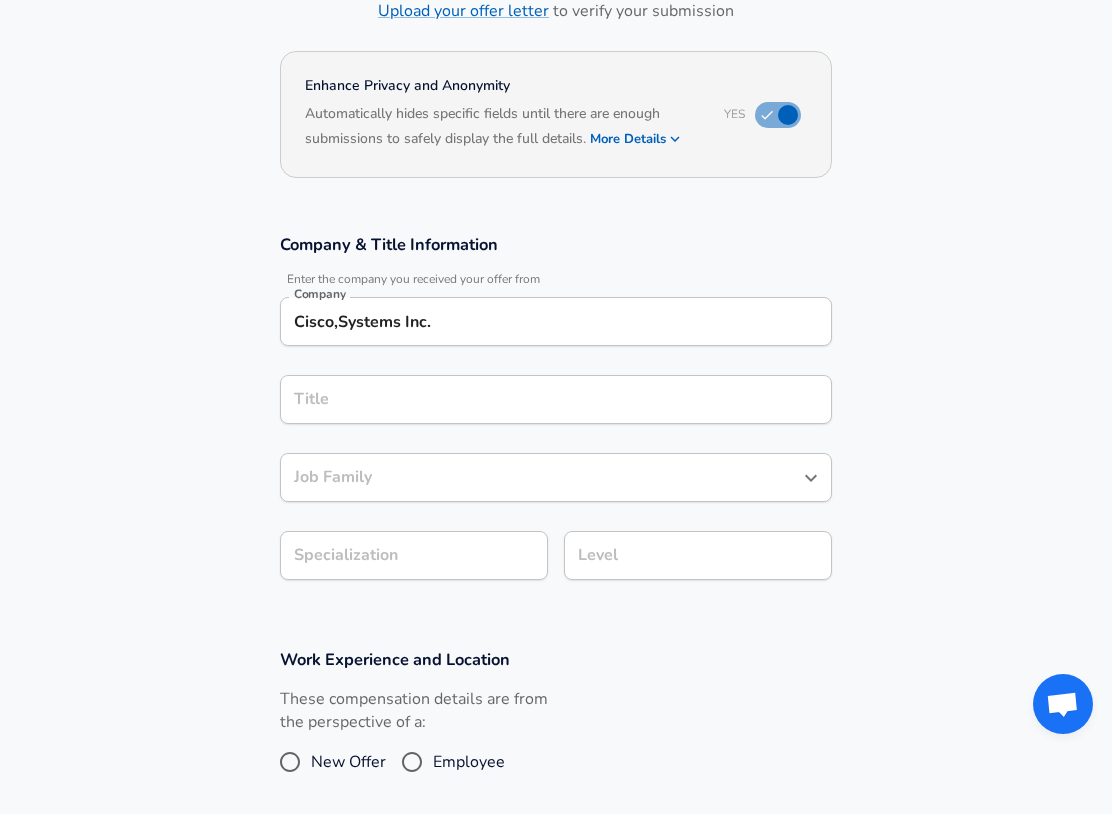 click on "Company & Title Information   Enter the company you received your offer from Company Cisco,Systems Inc. Company Title Title Job Family Job Family Specialization Specialization Level Level" at bounding box center (556, 413) 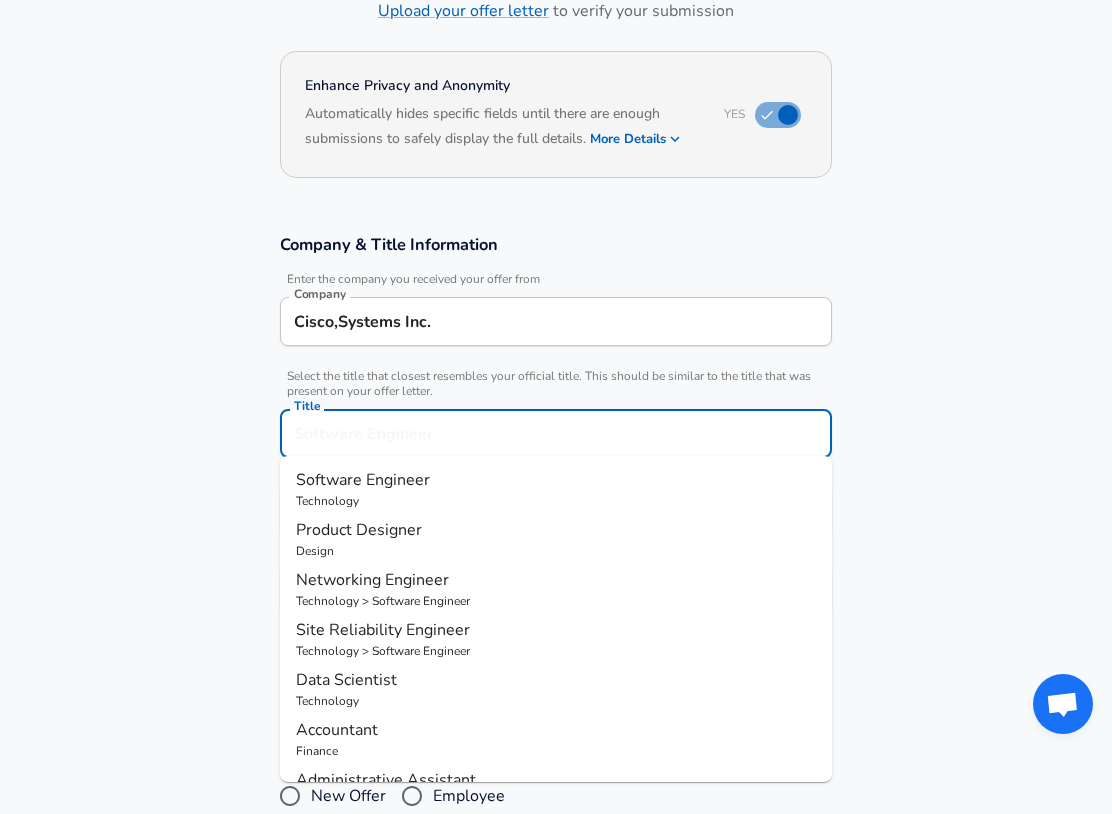 scroll, scrollTop: 186, scrollLeft: 0, axis: vertical 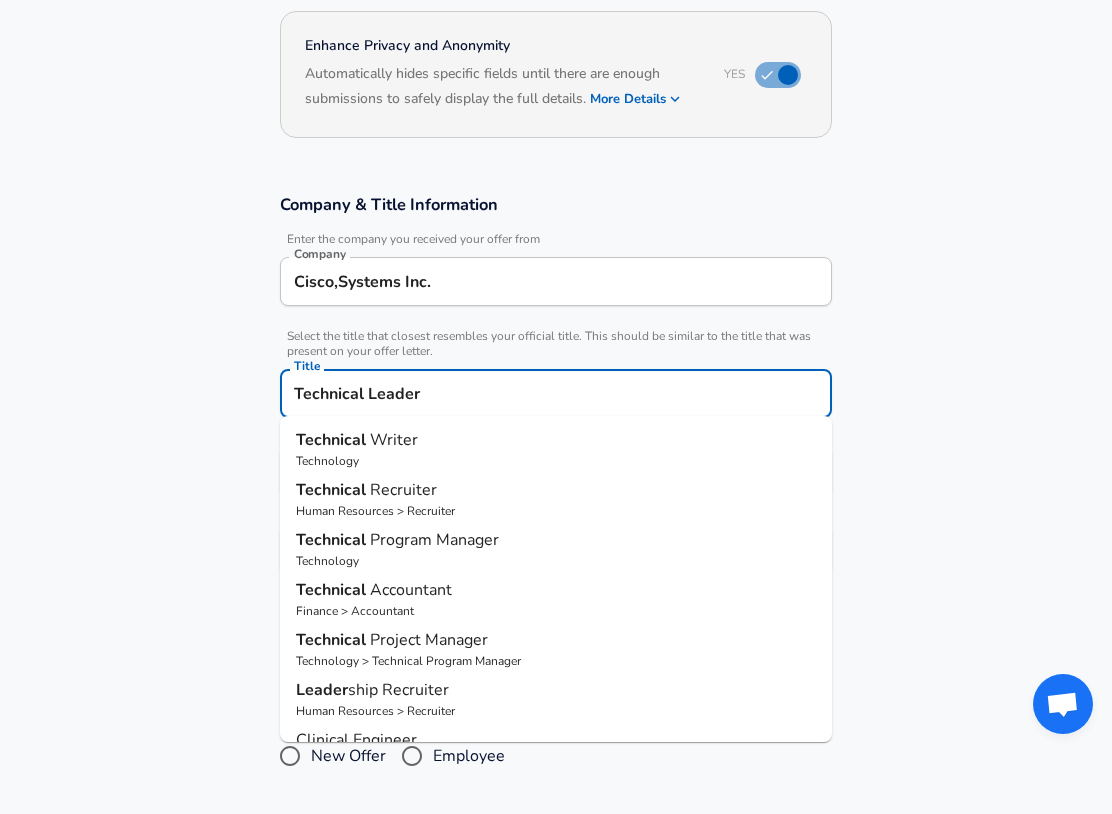 type on "Technical Leader" 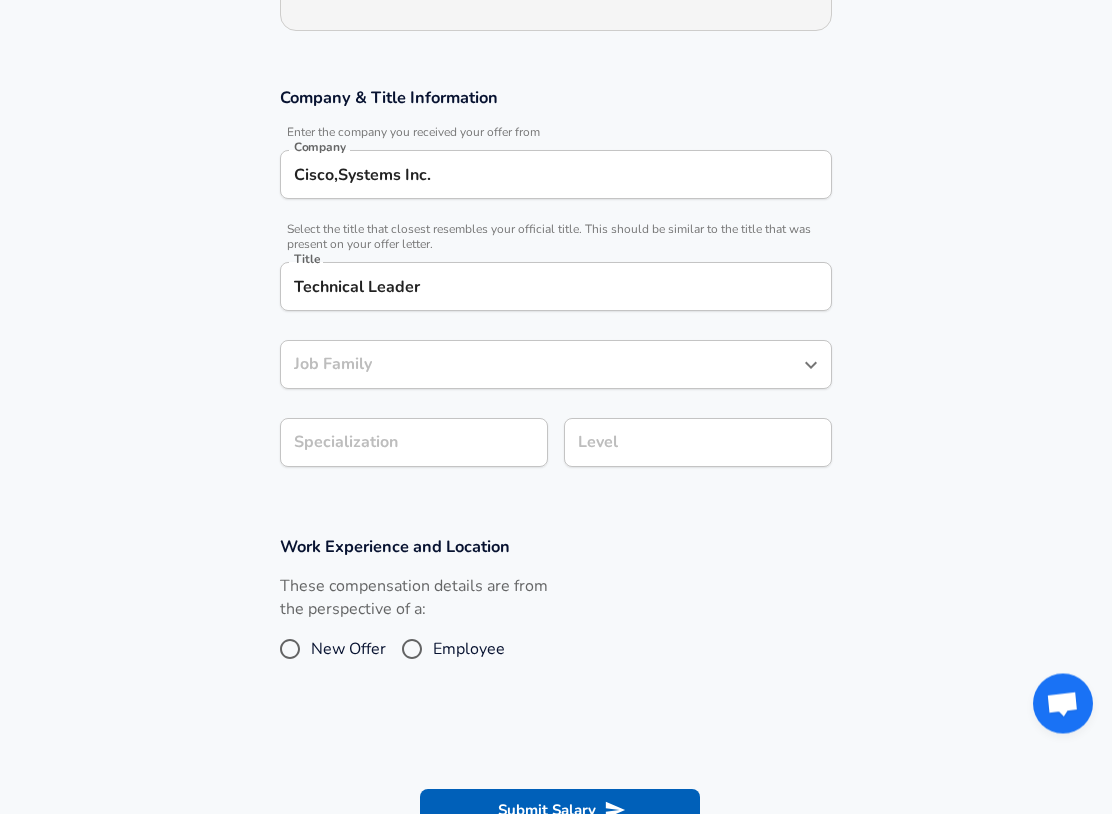 click 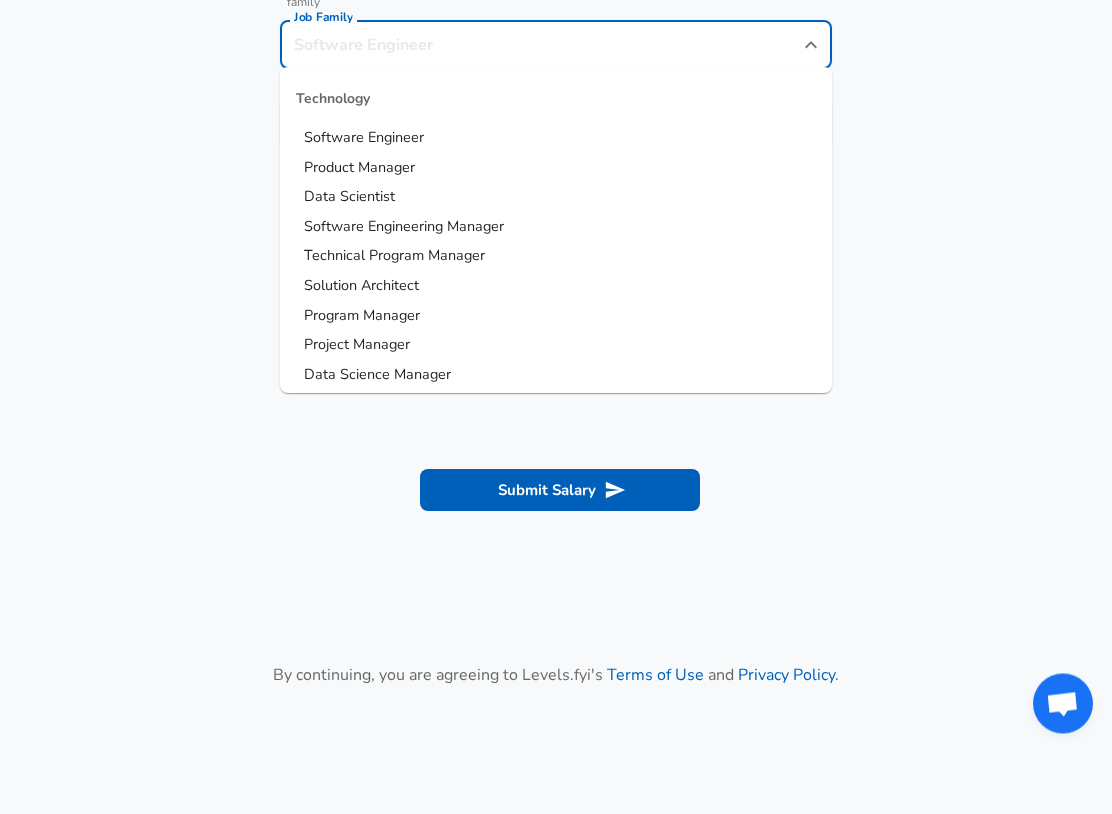 scroll, scrollTop: 649, scrollLeft: 0, axis: vertical 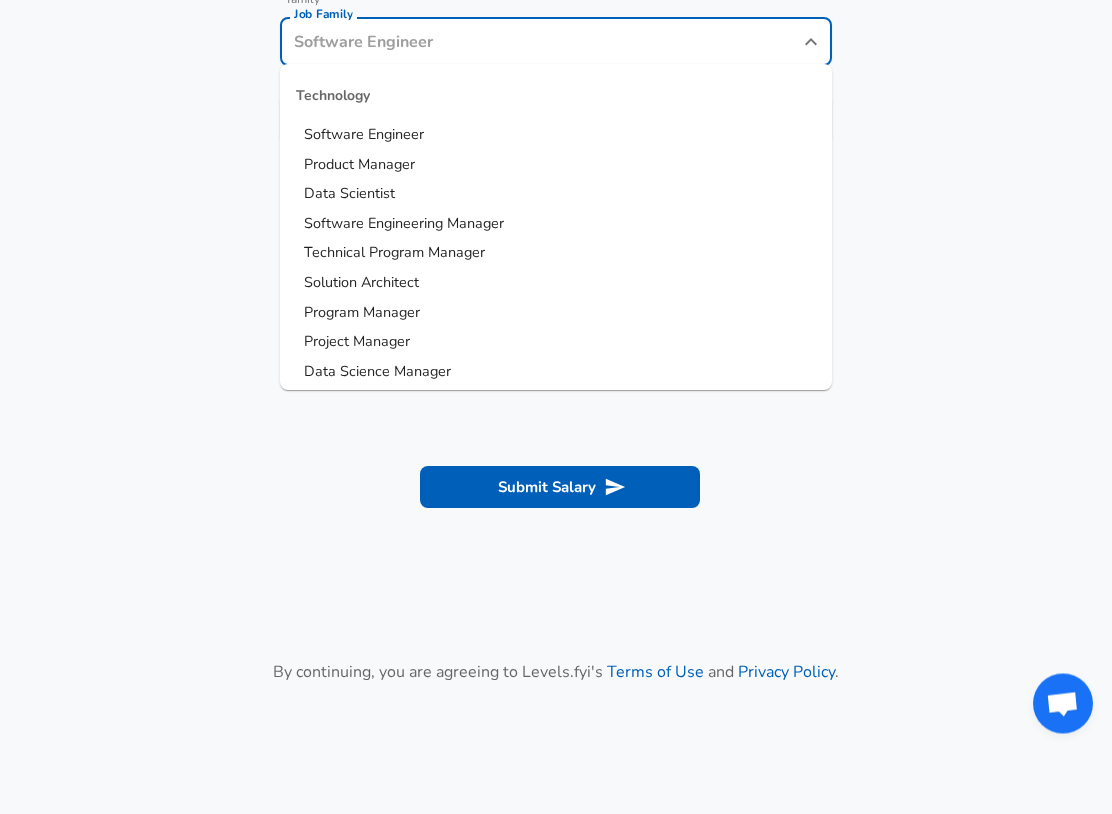 click on "Software Engineer" at bounding box center (364, 135) 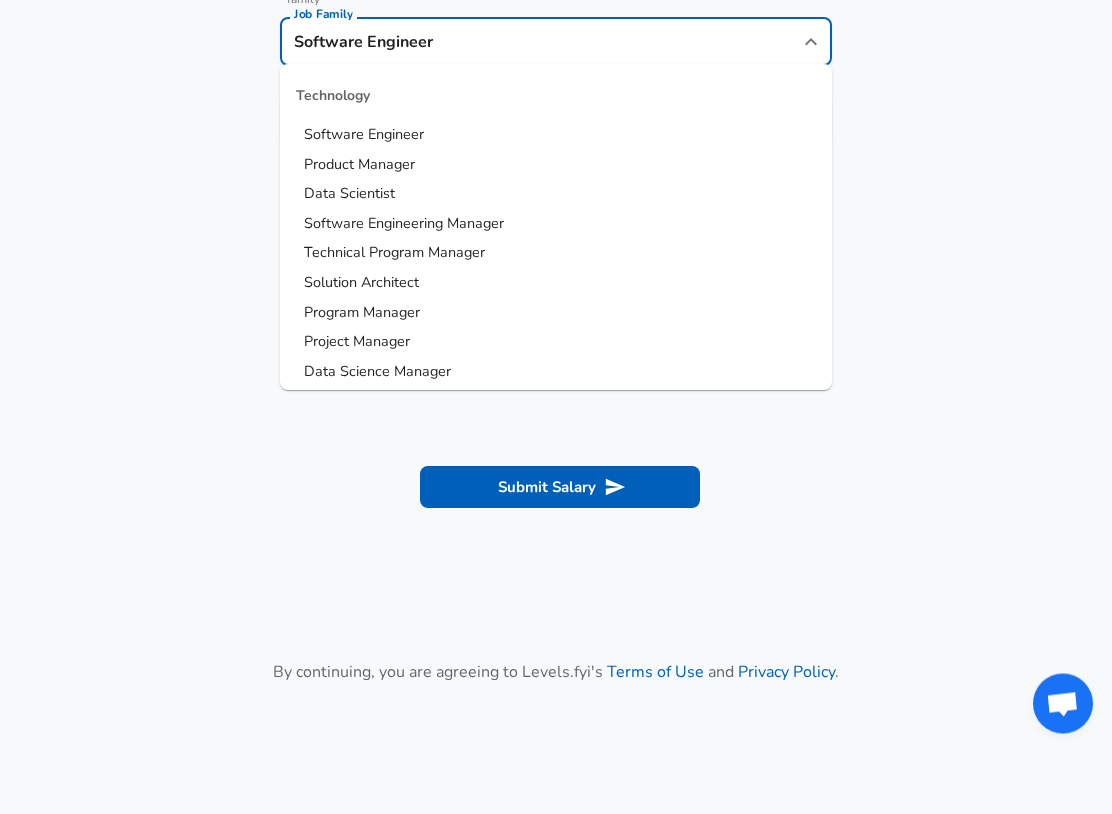 scroll, scrollTop: 650, scrollLeft: 0, axis: vertical 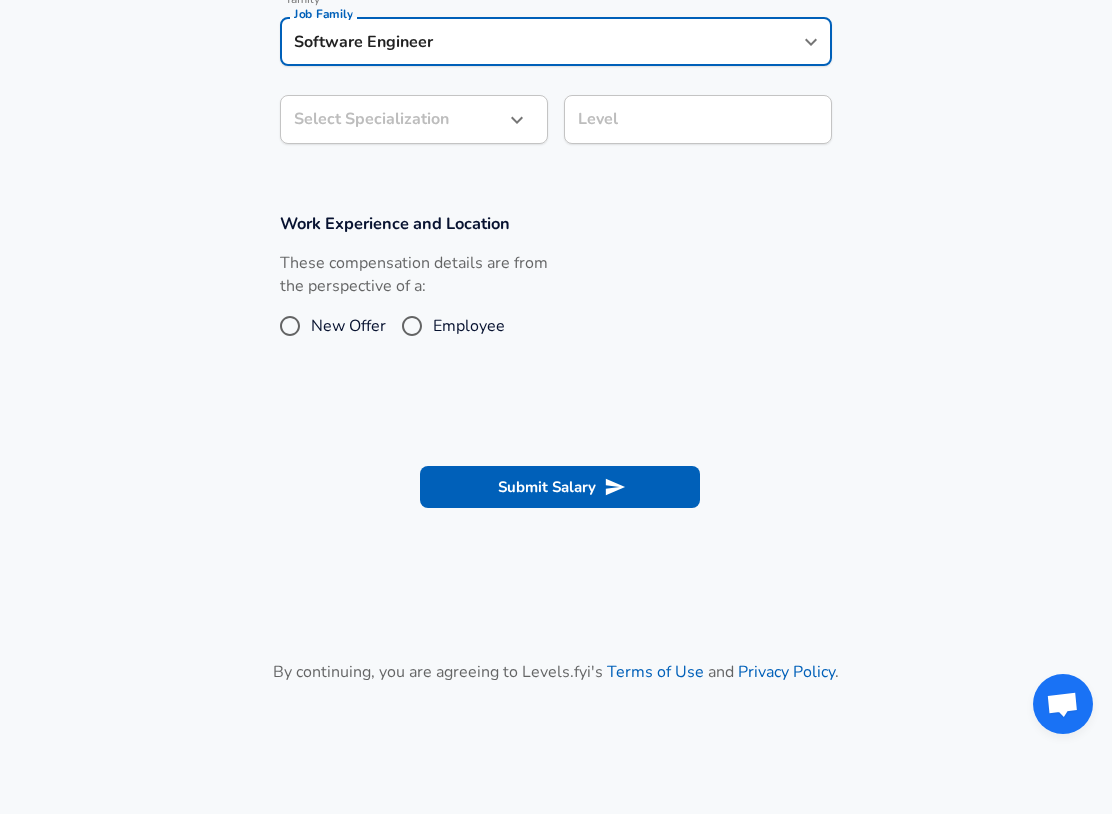 click on "Company & Title Information   Enter the company you received your offer from Company Cisco,Systems Inc. Company   Select the title that closest resembles your official title. This should be similar to the title that was present on your offer letter. Title Technical Leader Title   Select a job family that best fits your role. If you can't find one, select 'Other' to enter a custom job family Job Family Software Engineer Job Family Select Specialization ​ Select Specialization Level Level Work Experience and Location These compensation details are from the perspective of a:     and" at bounding box center [556, -243] 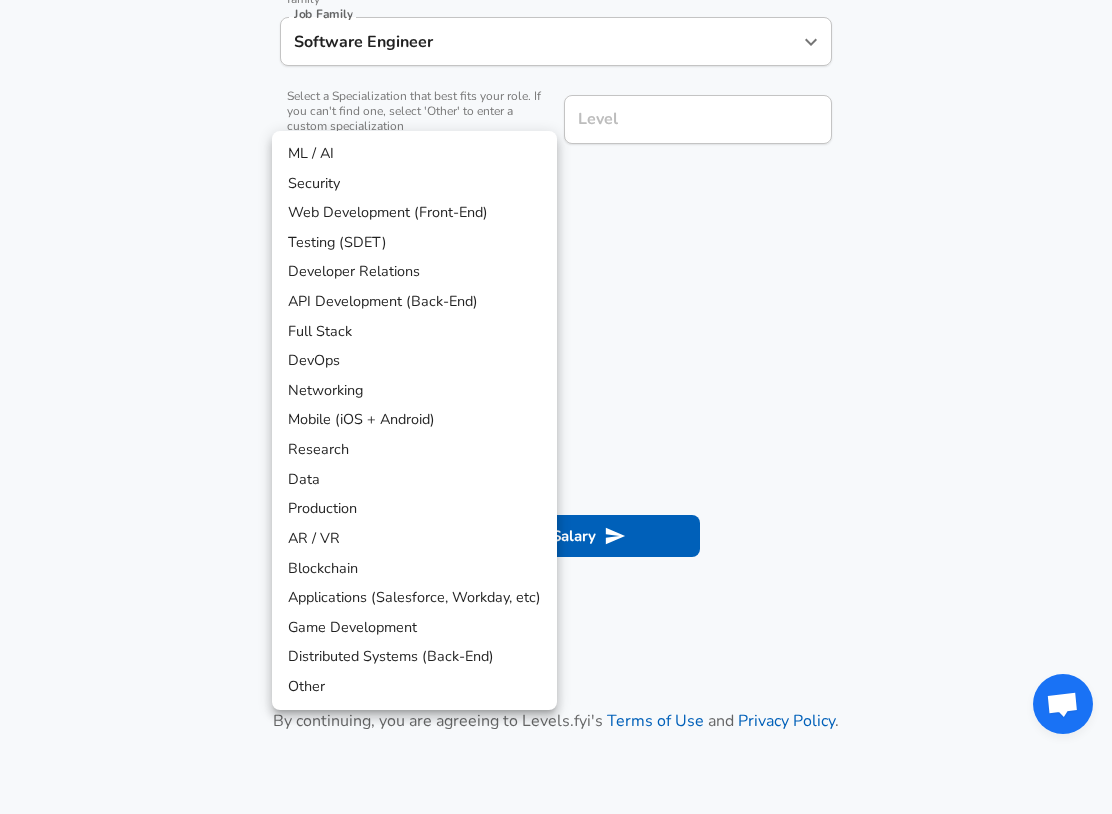 scroll, scrollTop: 710, scrollLeft: 0, axis: vertical 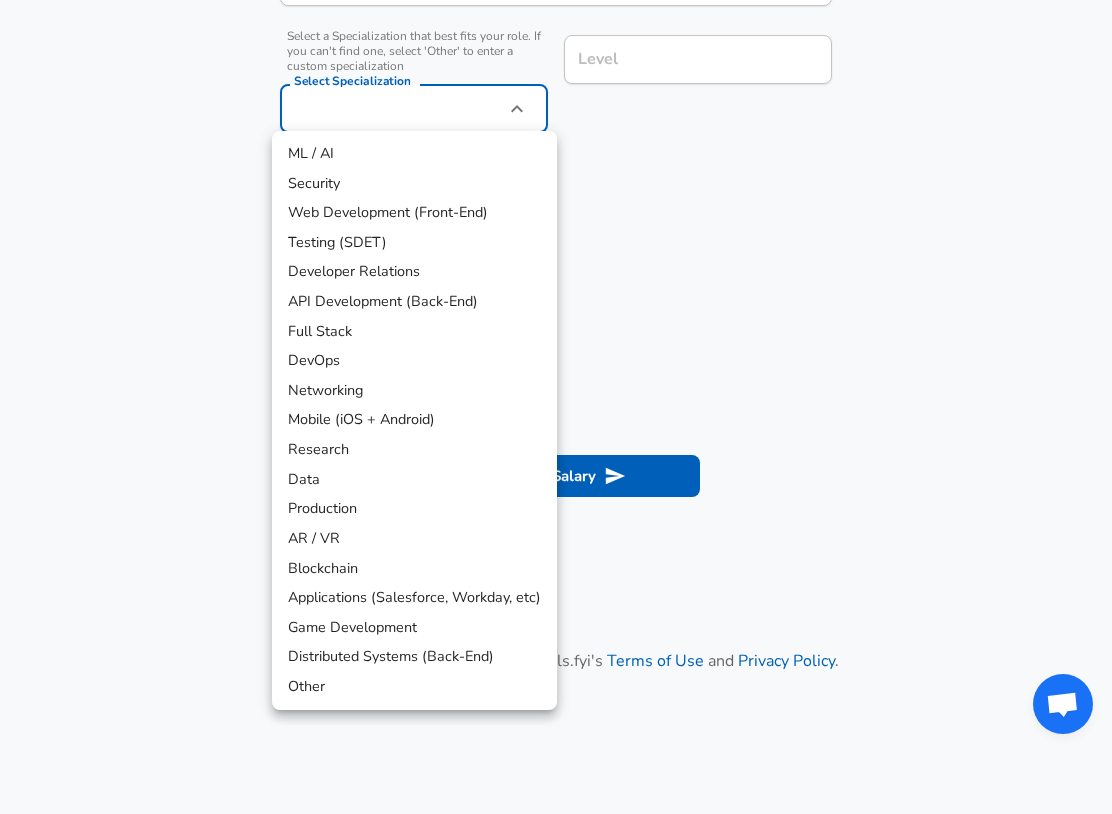 click on "Other" at bounding box center (414, 687) 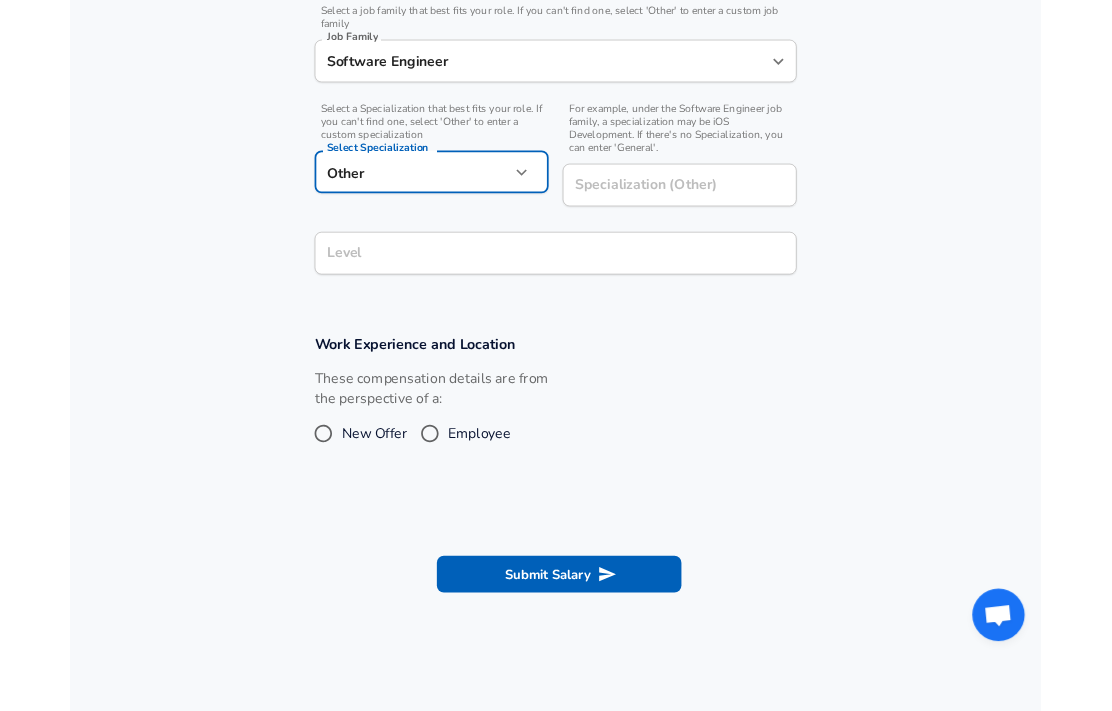 scroll, scrollTop: 620, scrollLeft: 0, axis: vertical 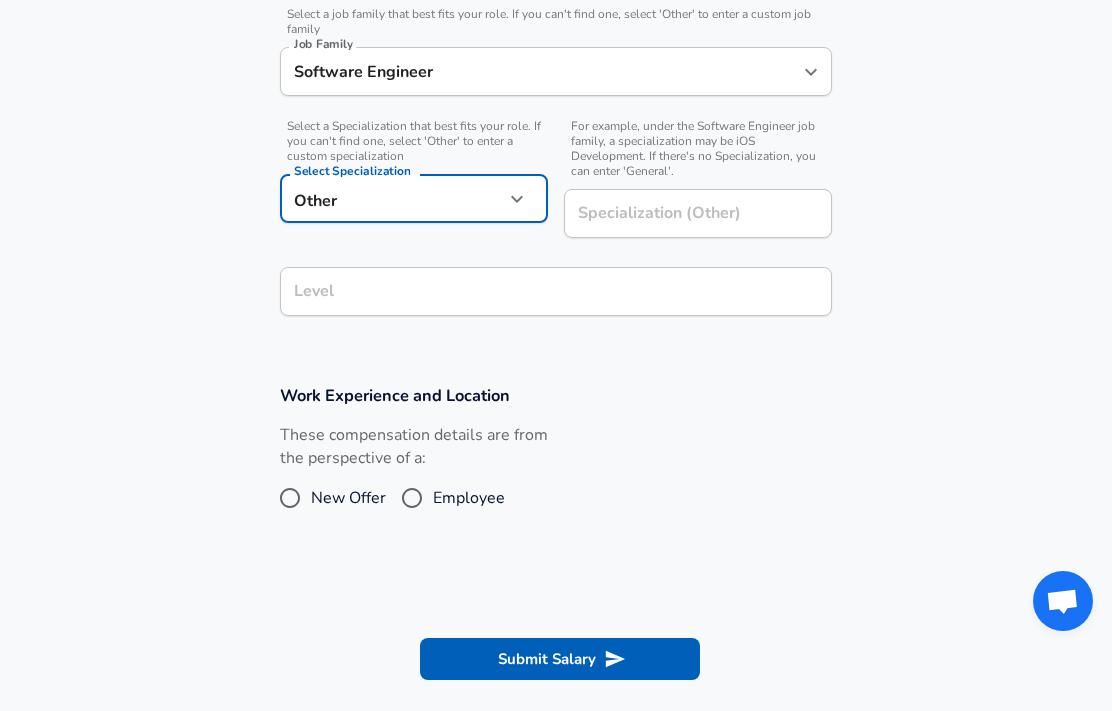 click on "Level" at bounding box center (556, 291) 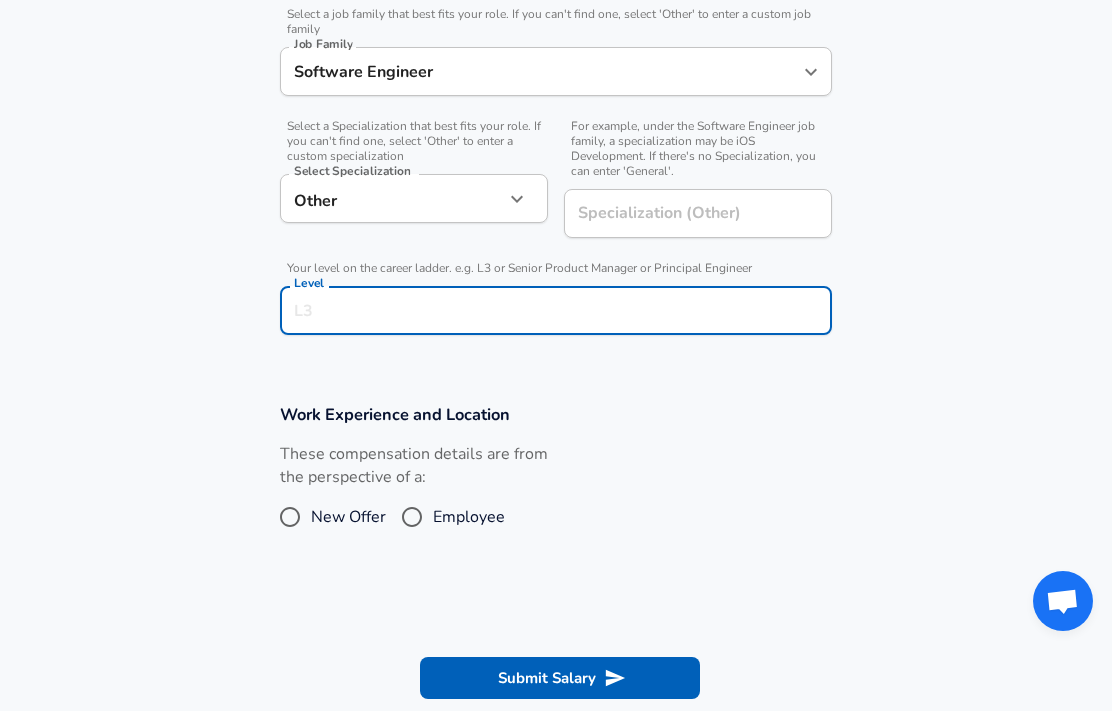 scroll, scrollTop: 660, scrollLeft: 0, axis: vertical 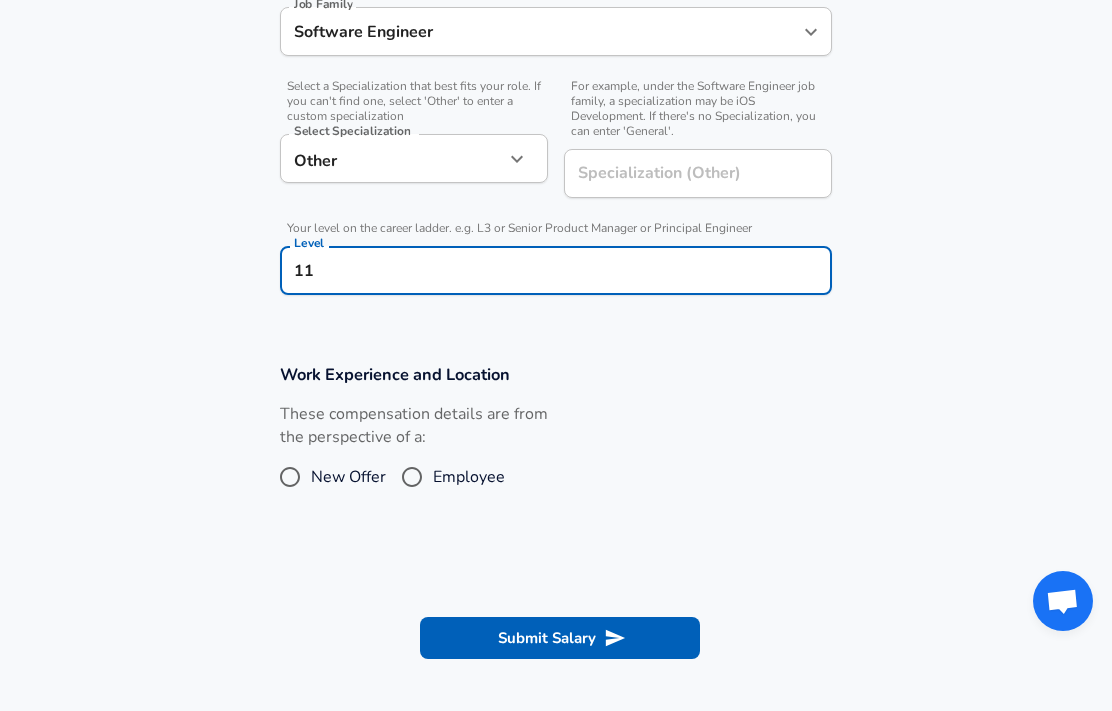 type on "11" 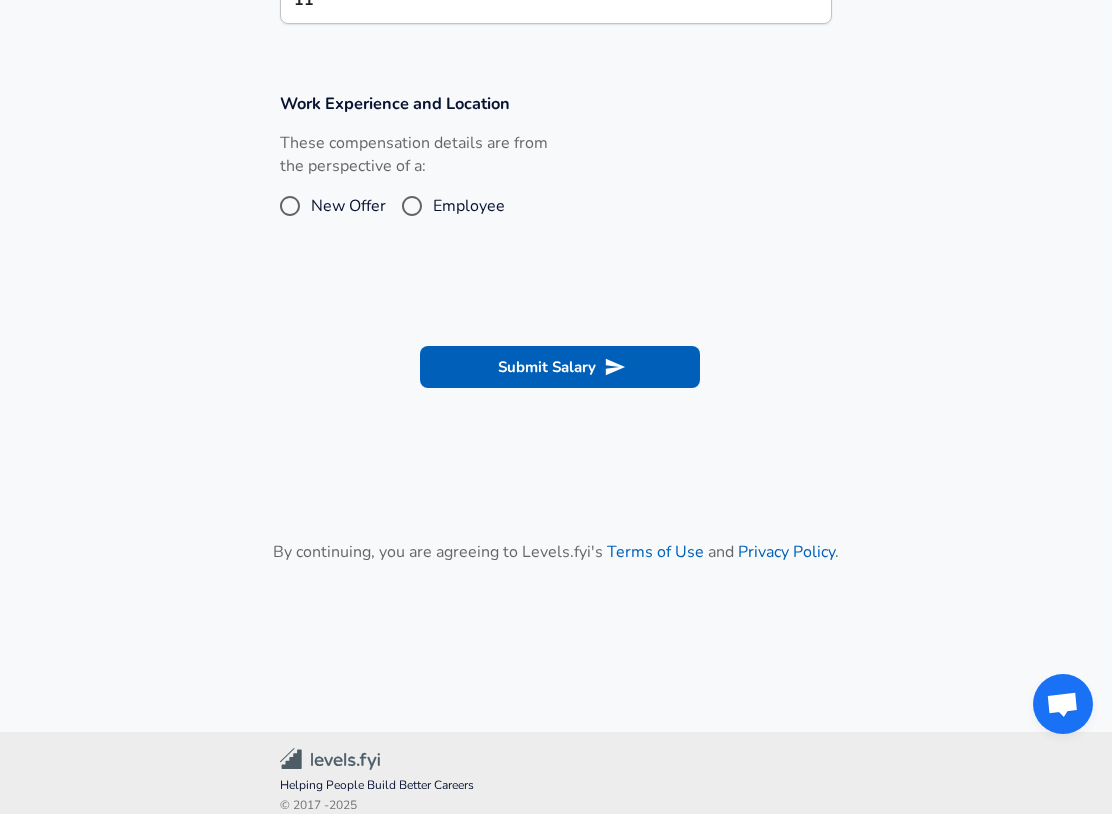 scroll, scrollTop: 944, scrollLeft: 0, axis: vertical 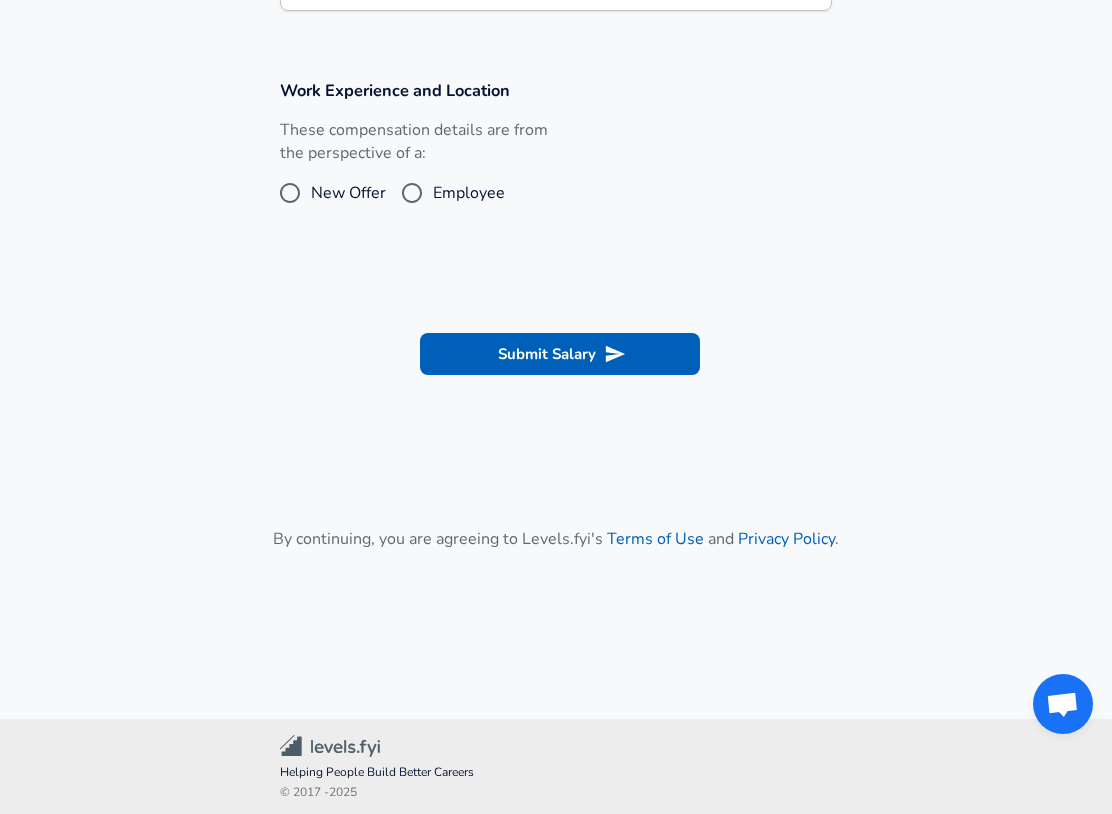click on "Employee" at bounding box center (412, 193) 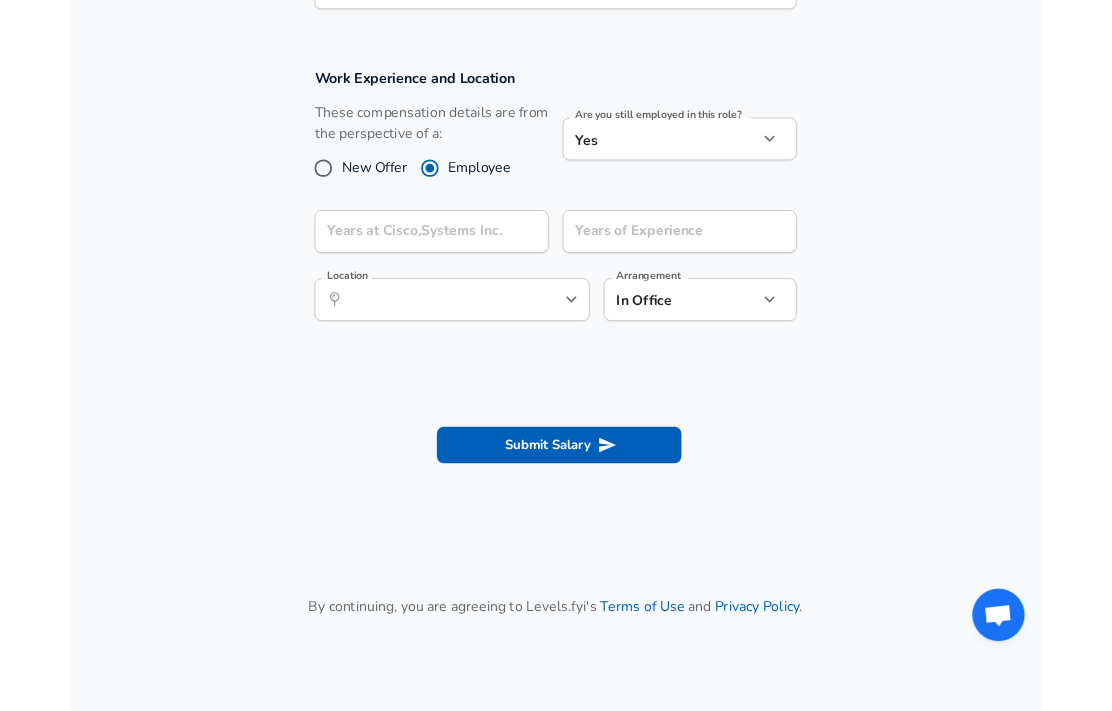 scroll, scrollTop: 938, scrollLeft: 0, axis: vertical 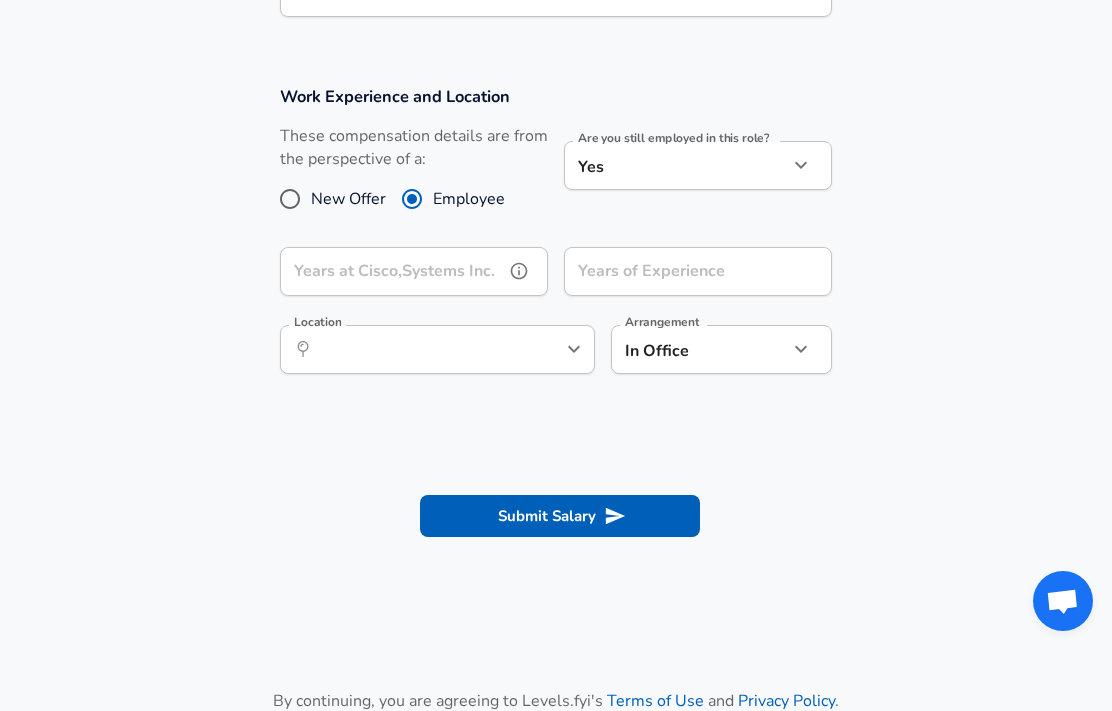 click on "Years at Cisco,Systems Inc." at bounding box center (392, 271) 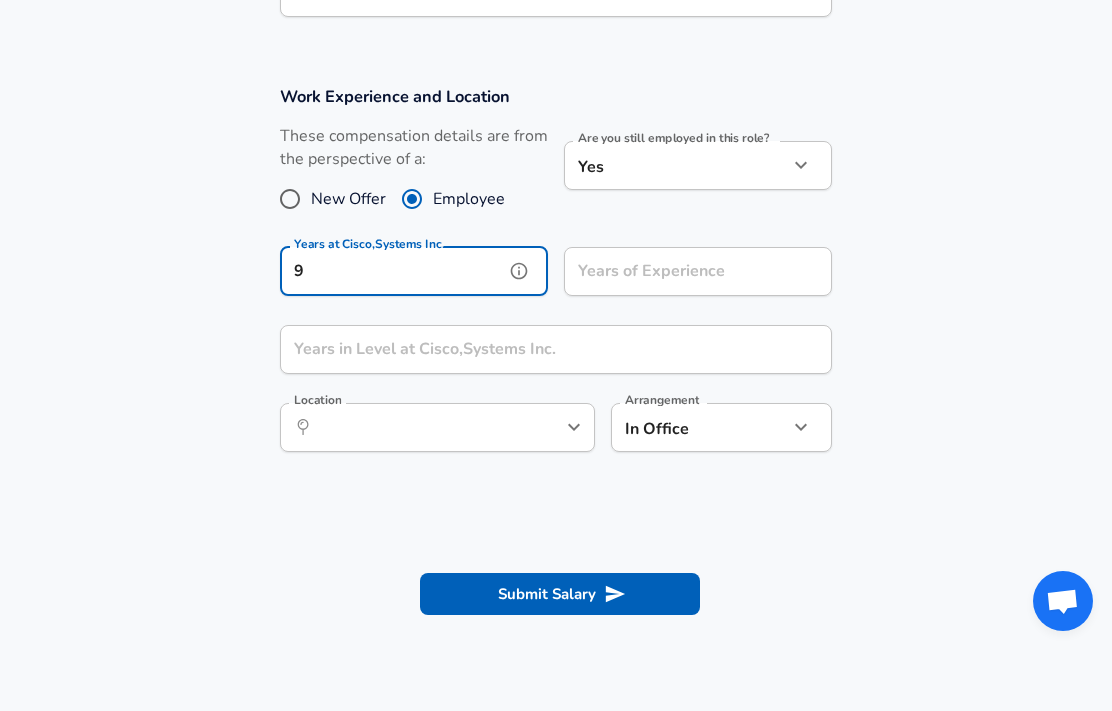 type on "9" 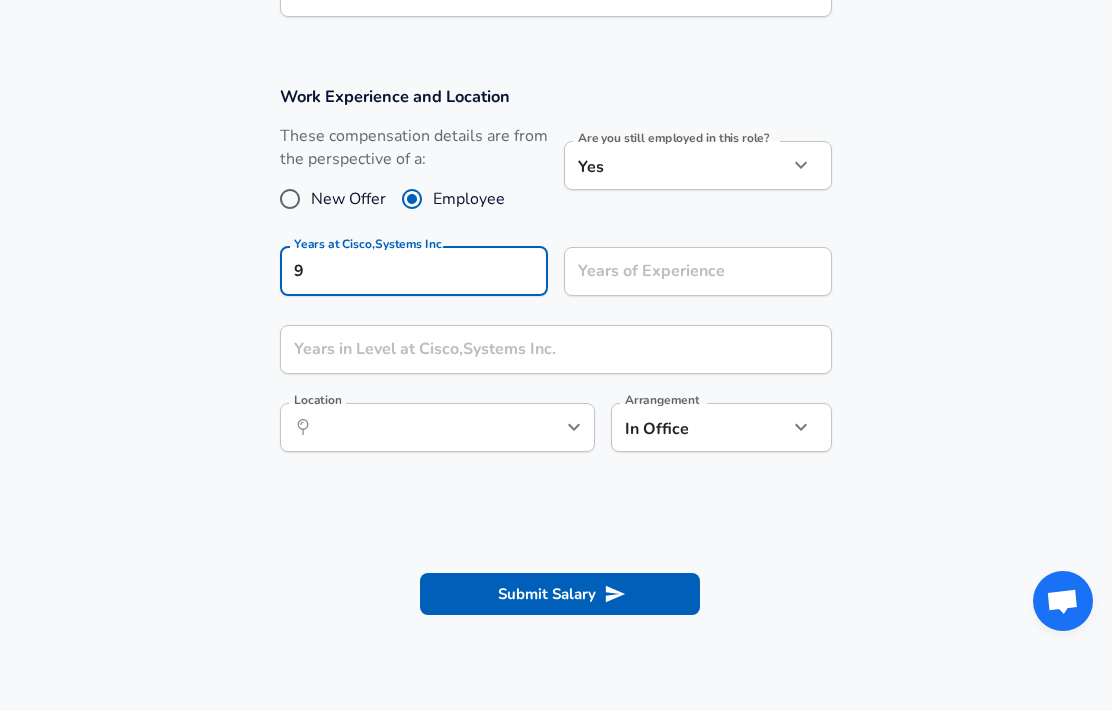 click on "Location ​ Location Arrangement In Office office Arrangement" at bounding box center (556, 279) 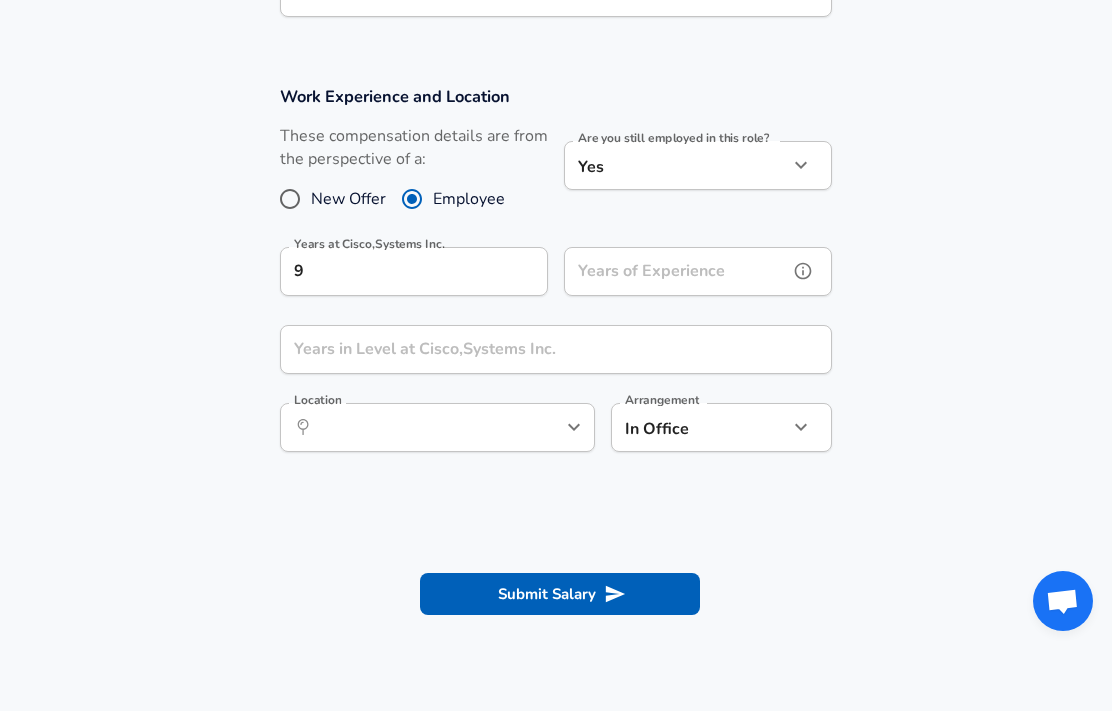 click 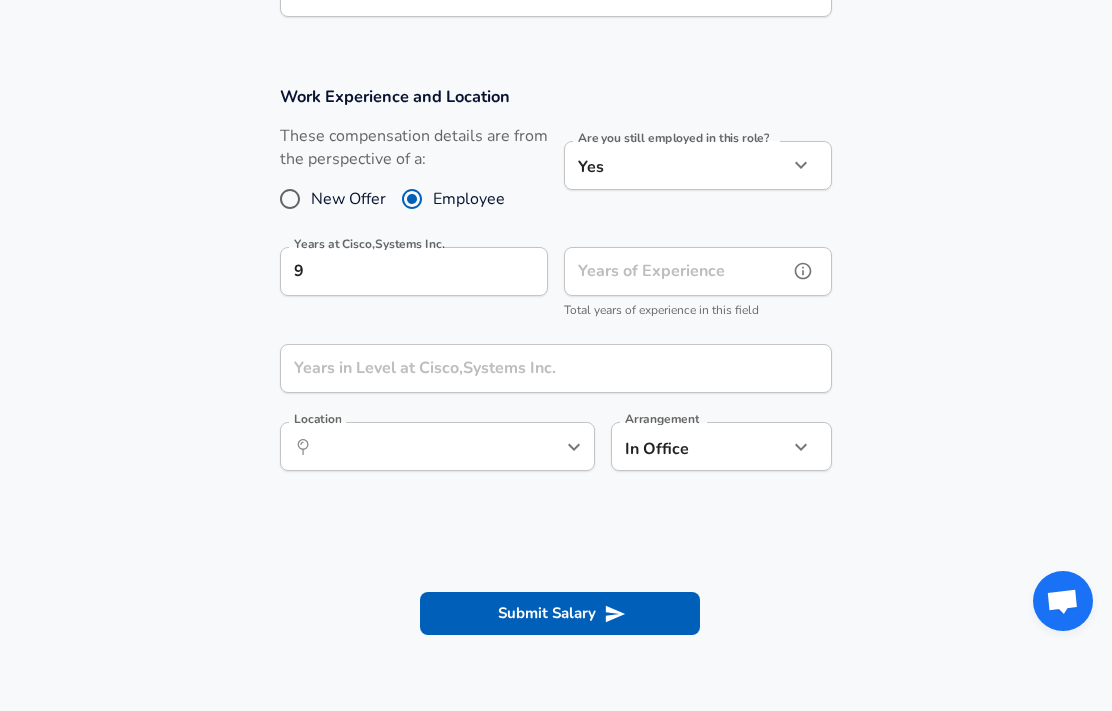 click on "Years of Experience" at bounding box center (676, 271) 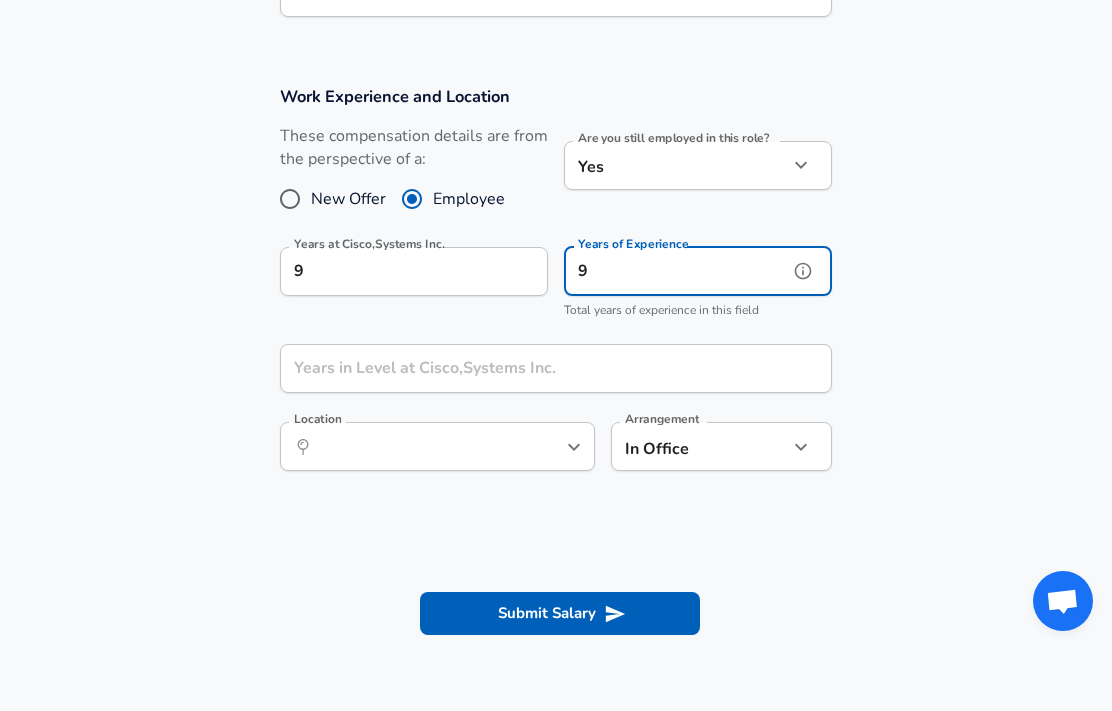 type on "9" 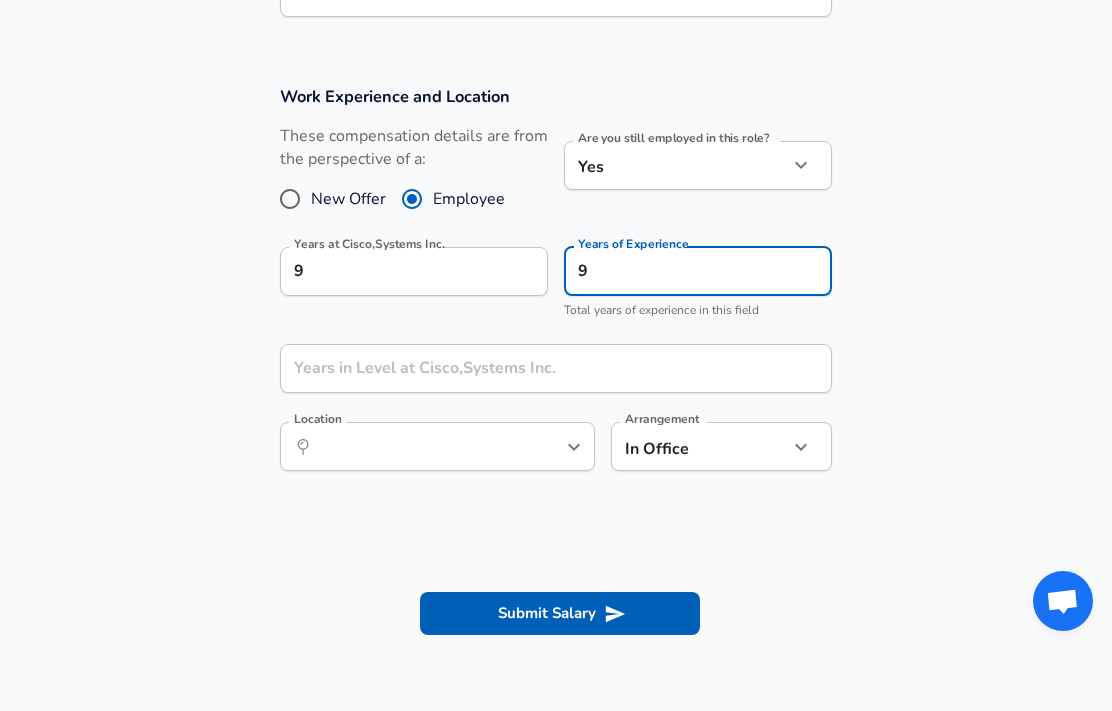 click on "Location ​ Location Arrangement In Office office Arrangement" at bounding box center (556, 289) 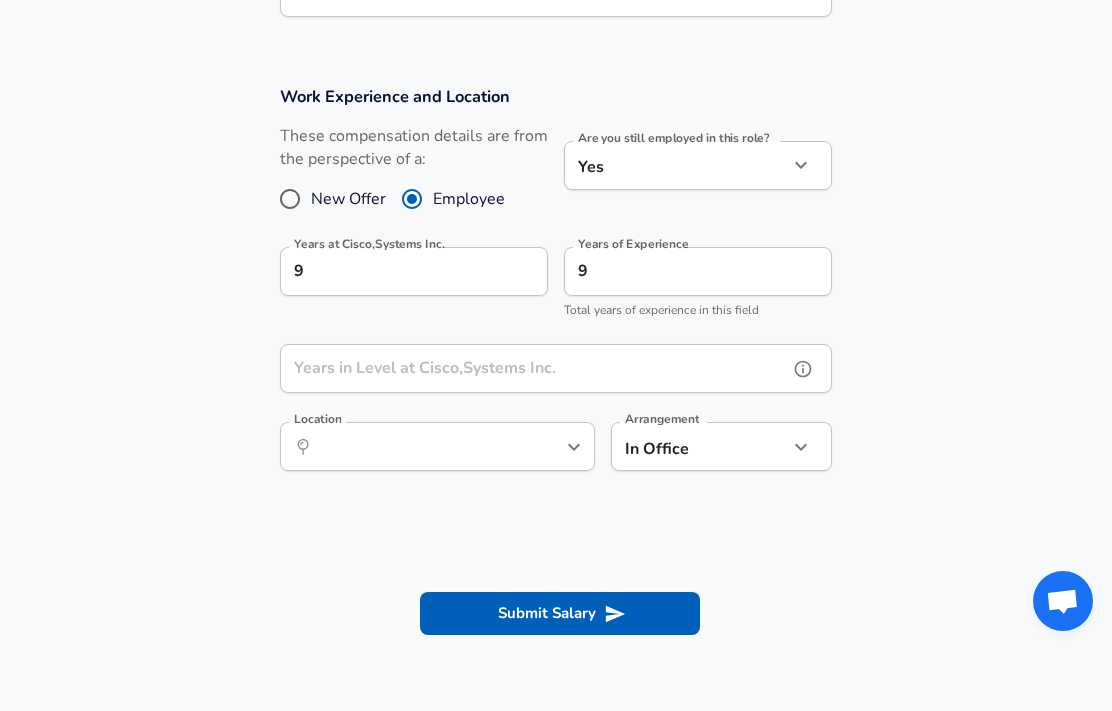 click on "Years in Level at Cisco,Systems Inc." at bounding box center (534, 368) 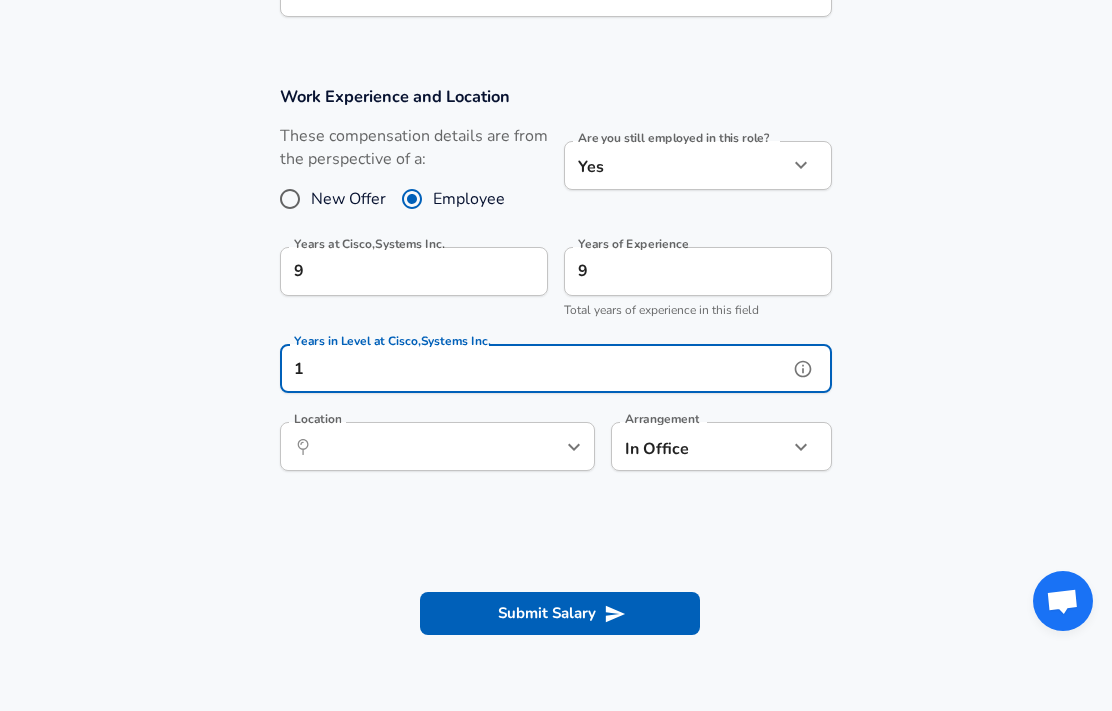 type on "1" 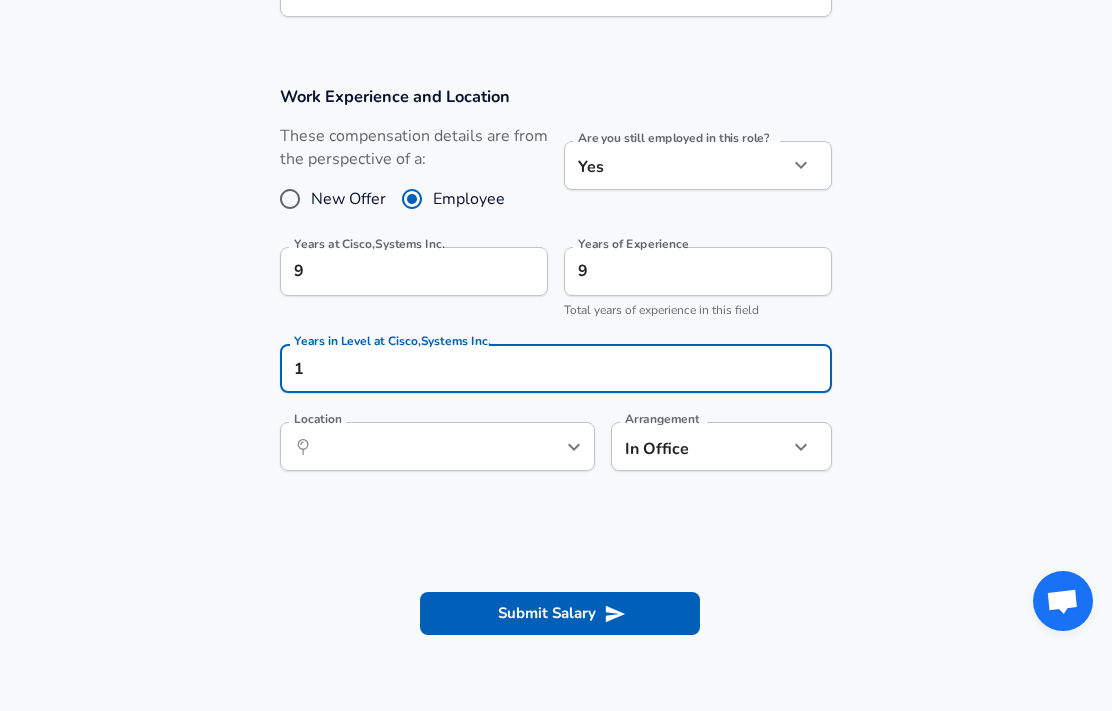 click on "Work Experience and Location These compensation details are from the perspective of a: New Offer Employee Are you still employed in this role? Yes yes Are you still employed in this role? Years at Cisco,Systems Inc. 9 Years at Cisco,Systems Inc. Years of Experience 9 Years of Experience Total years of experience in this field Years in Level at Cisco,Systems Inc. 1 Years in Level at Cisco,Systems Inc. Location Location Arrangement In Office office Arrangement" at bounding box center [556, 289] 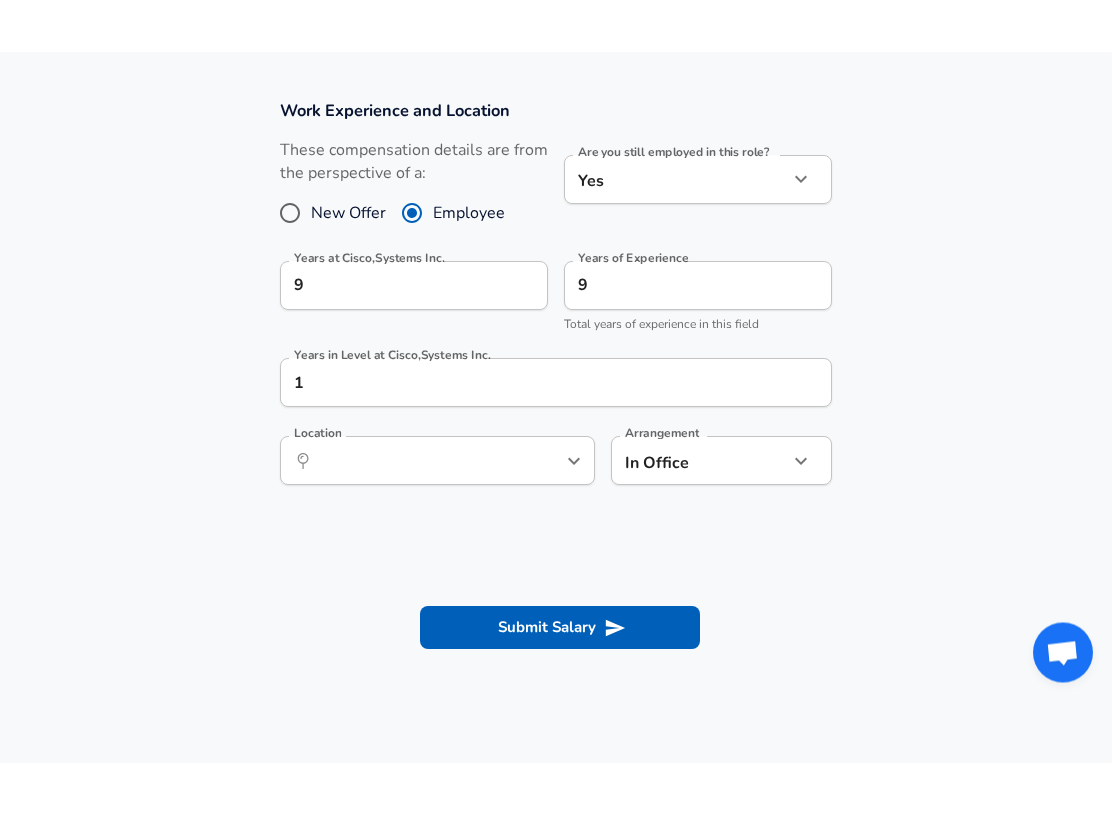 scroll, scrollTop: 977, scrollLeft: 0, axis: vertical 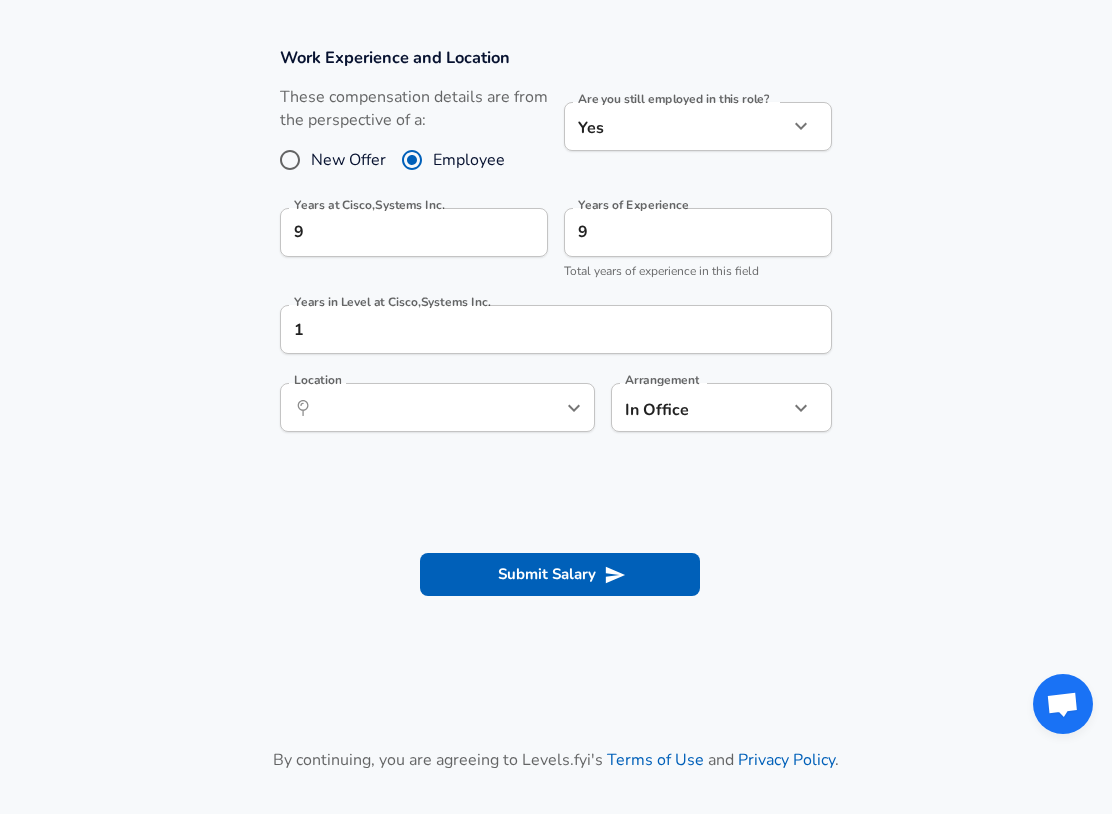 click 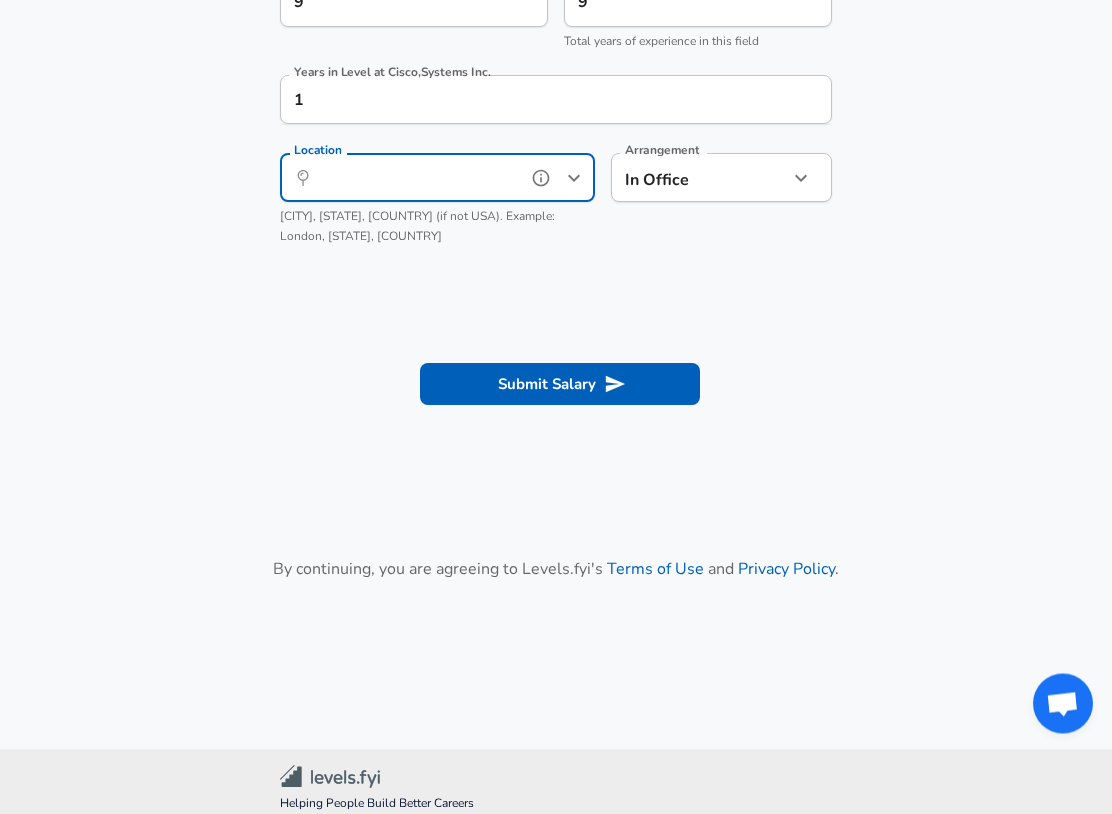 scroll, scrollTop: 1229, scrollLeft: 0, axis: vertical 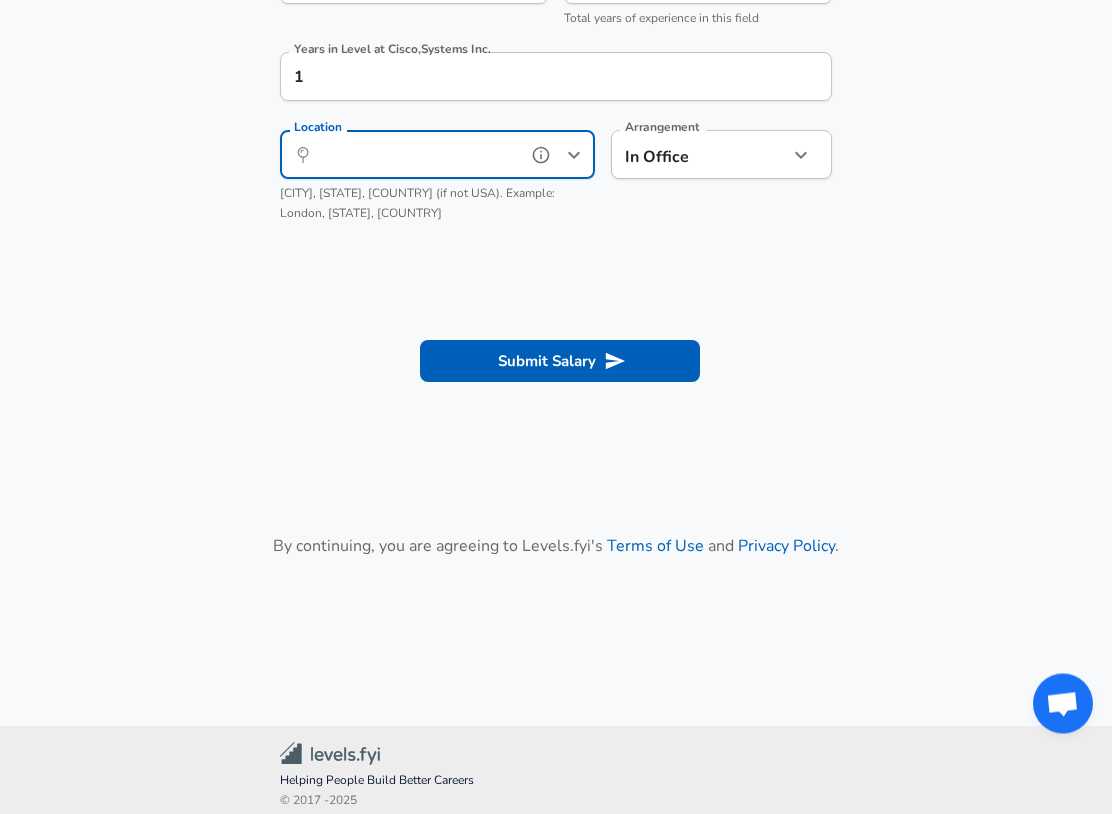 click on "Location" at bounding box center [415, 155] 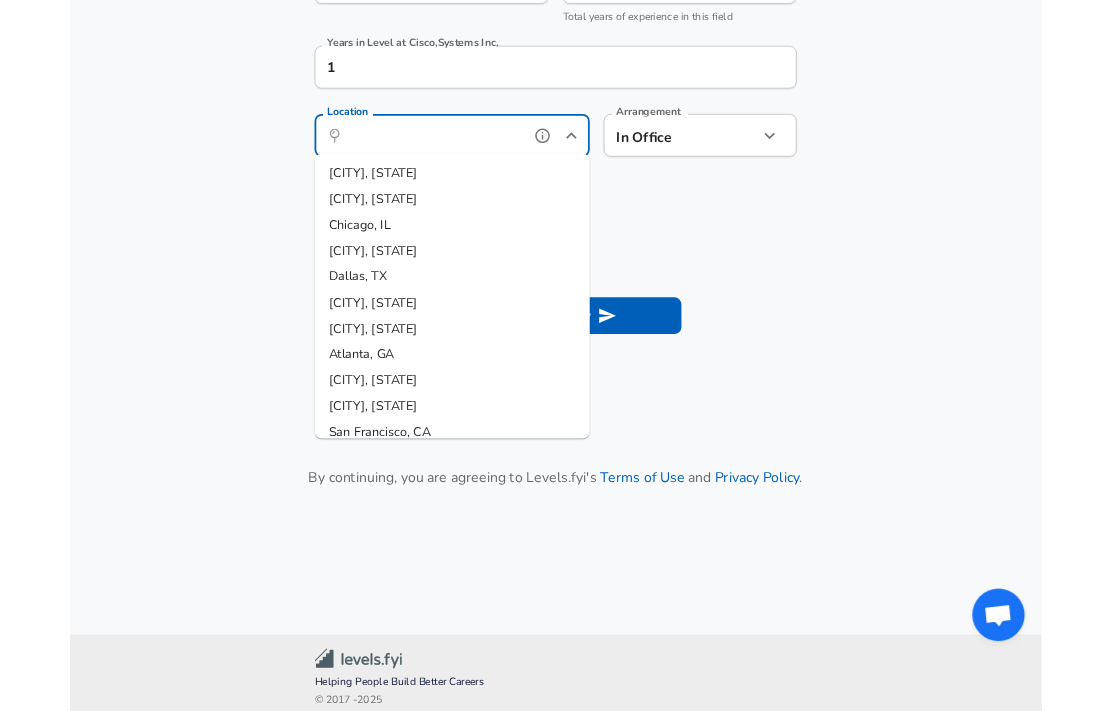 scroll, scrollTop: 1235, scrollLeft: 0, axis: vertical 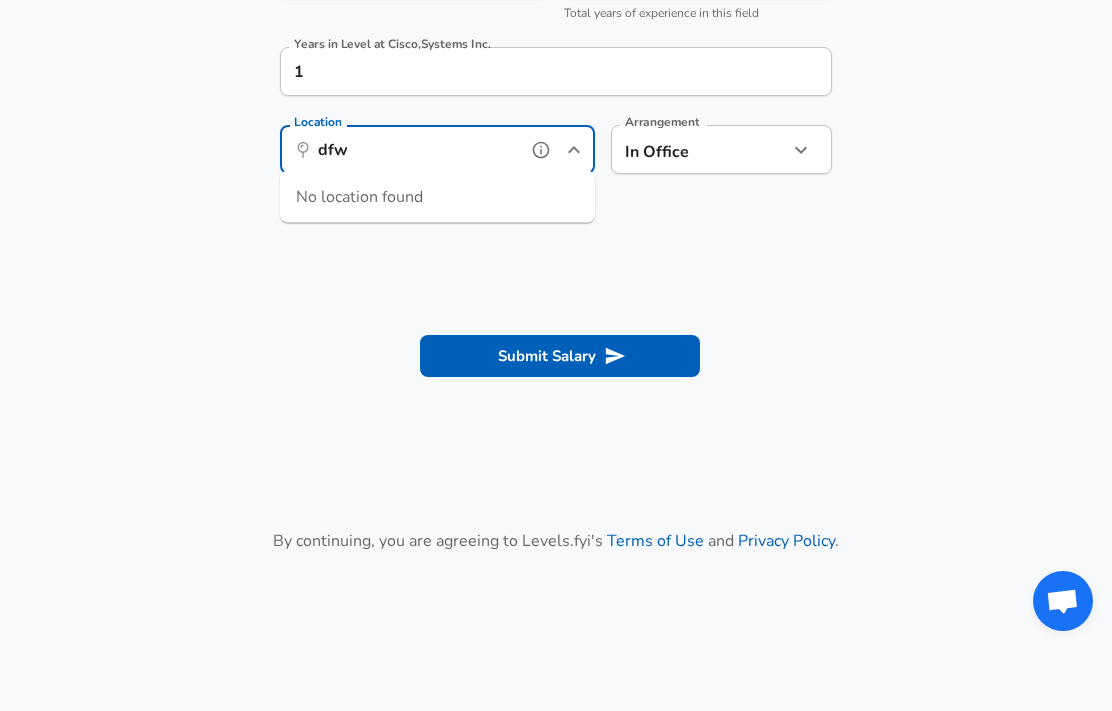 type on "dfw" 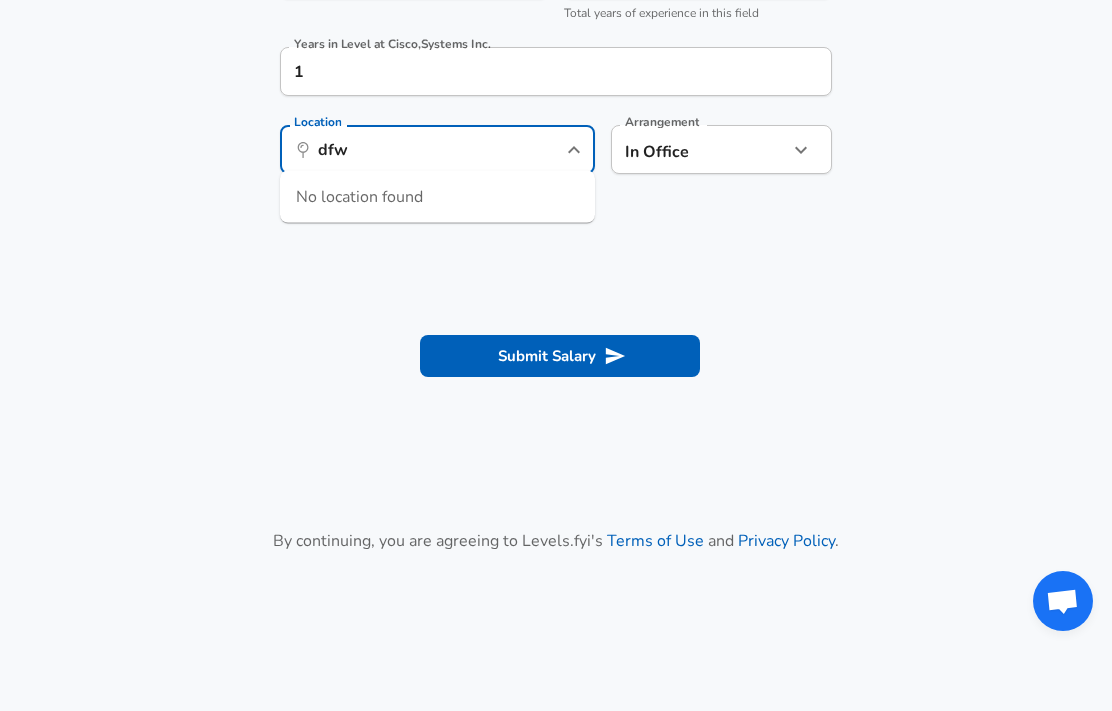 click on "Work Experience and Location These compensation details are from the perspective of a: New Offer Employee Are you still employed in this role? Yes yes Are you still employed in this role? Years at Cisco,Systems Inc. 9 Years at Cisco,Systems Inc. Years of Experience 9 Years of Experience Total years of experience in this field Years in Level at Cisco,Systems Inc. 1 Years in Level at Cisco,Systems Inc. Location dfw Location City, State, Country (if not USA). Example: London, [STATE], [COUNTRY] No location found Arrangement In Office office Arrangement" at bounding box center (556, 12) 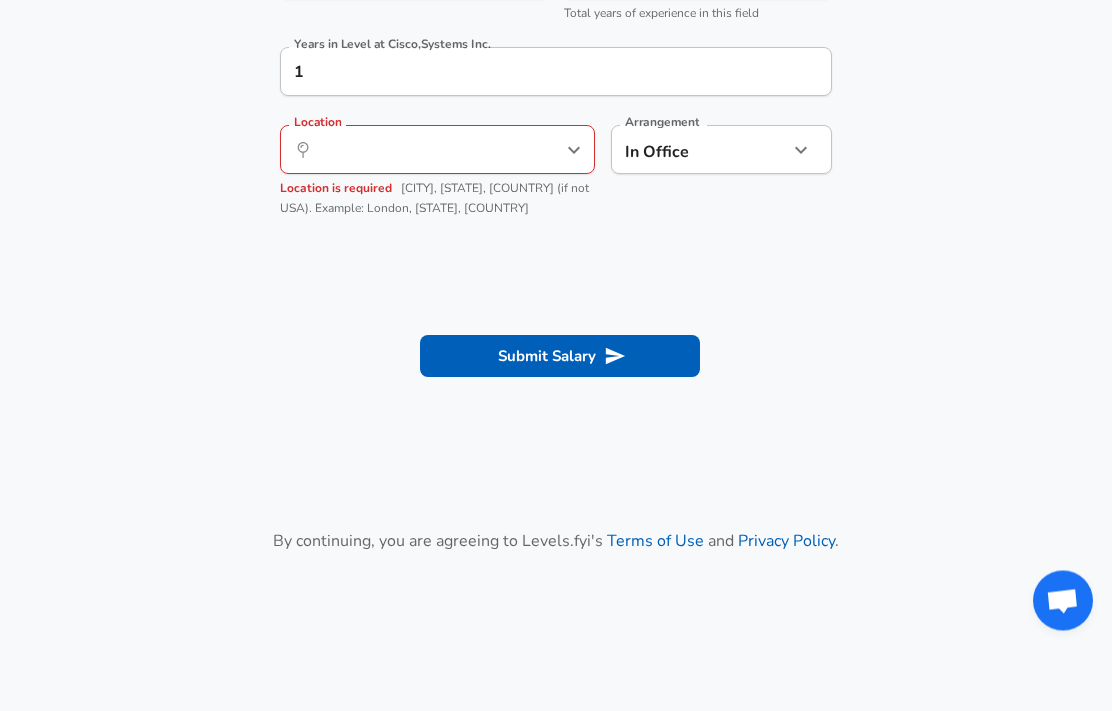 scroll, scrollTop: 1235, scrollLeft: 0, axis: vertical 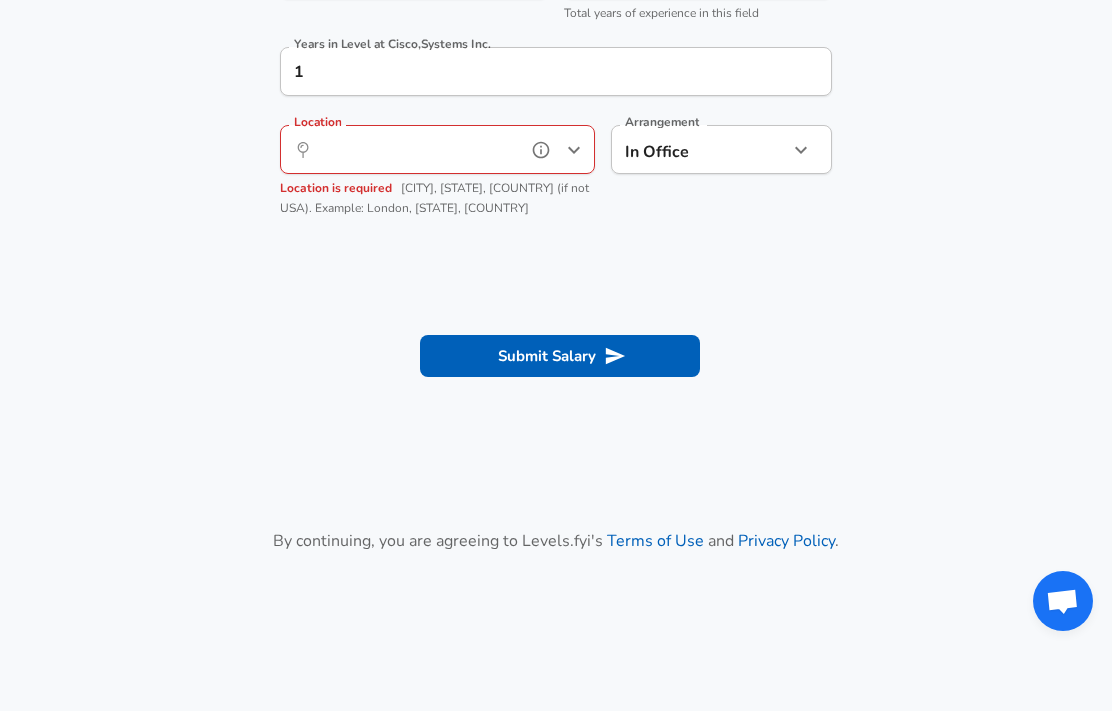 click on "Location" at bounding box center [415, 149] 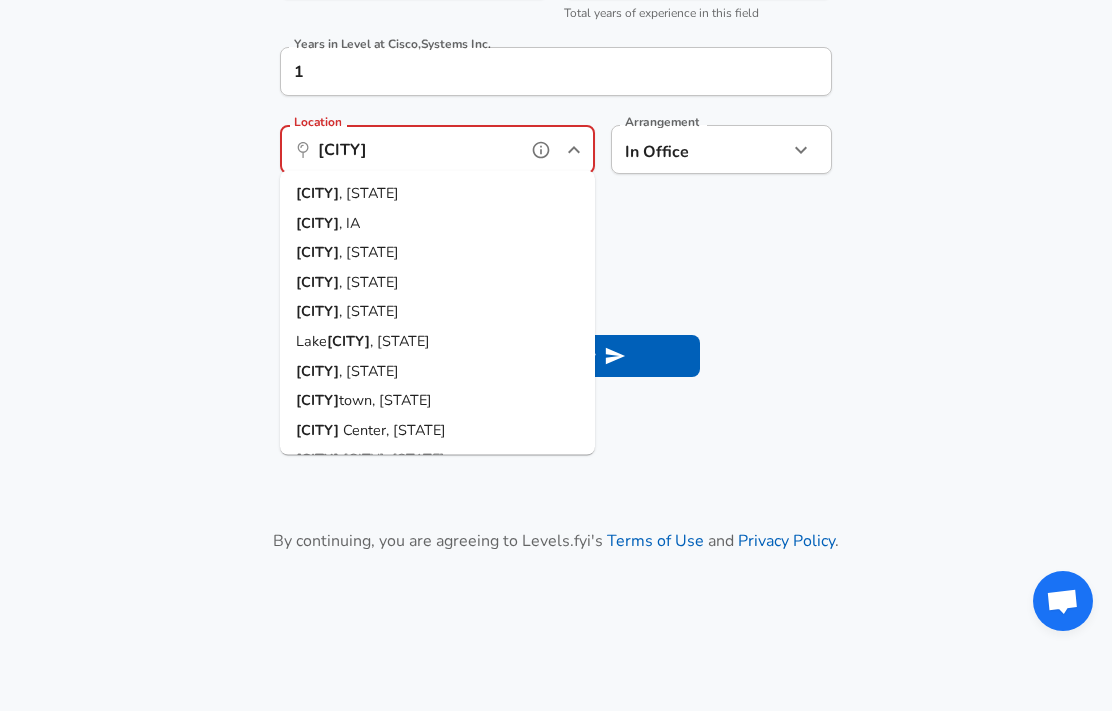 type on "[CITY]" 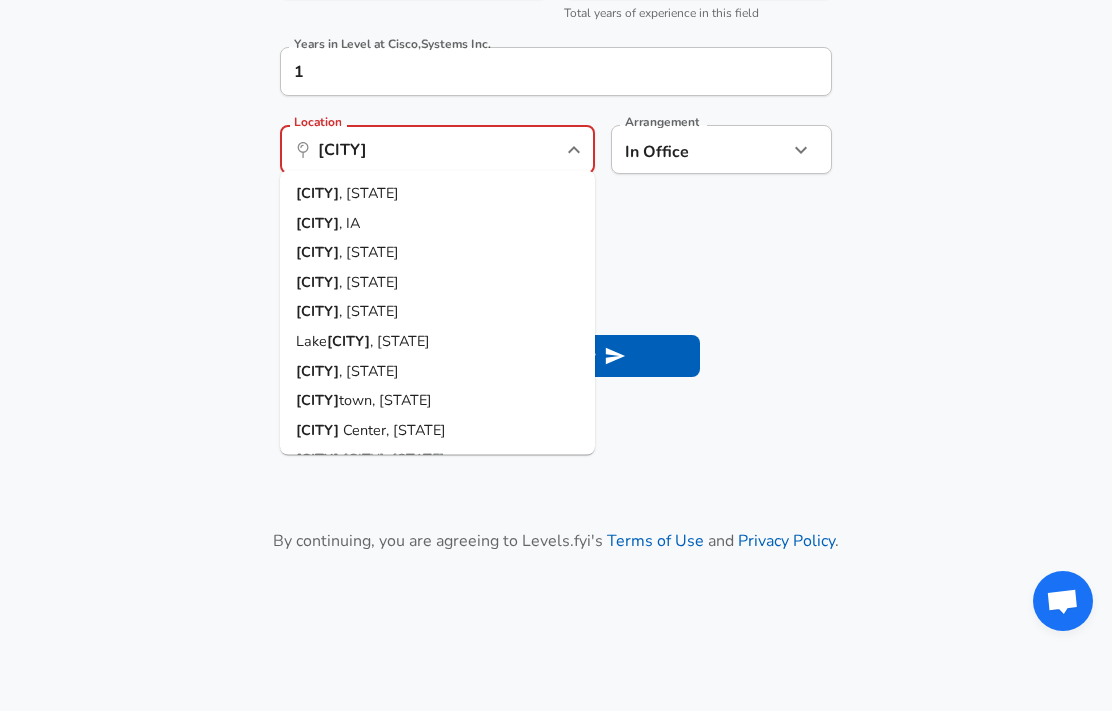 click on "Location ​ Dallas Location Location is required       [CITY], [STATE], [COUNTRY] (if not USA). Example: London, EN, United Kingdom Dallas , [STATE] Dallas , [STATE] Dallas , [STATE] Dallas , [STATE] Dallas , [STATE] Lake  Dallas , [STATE] Dallas , [STATE] Dallas town, [STATE] Dallas    Center, [STATE] Dallas    City, [STATE] Dallas , [STATE] Dallas , [STATE] Dallas , [STATE] Arrangement In Office office Arrangement" at bounding box center [556, 12] 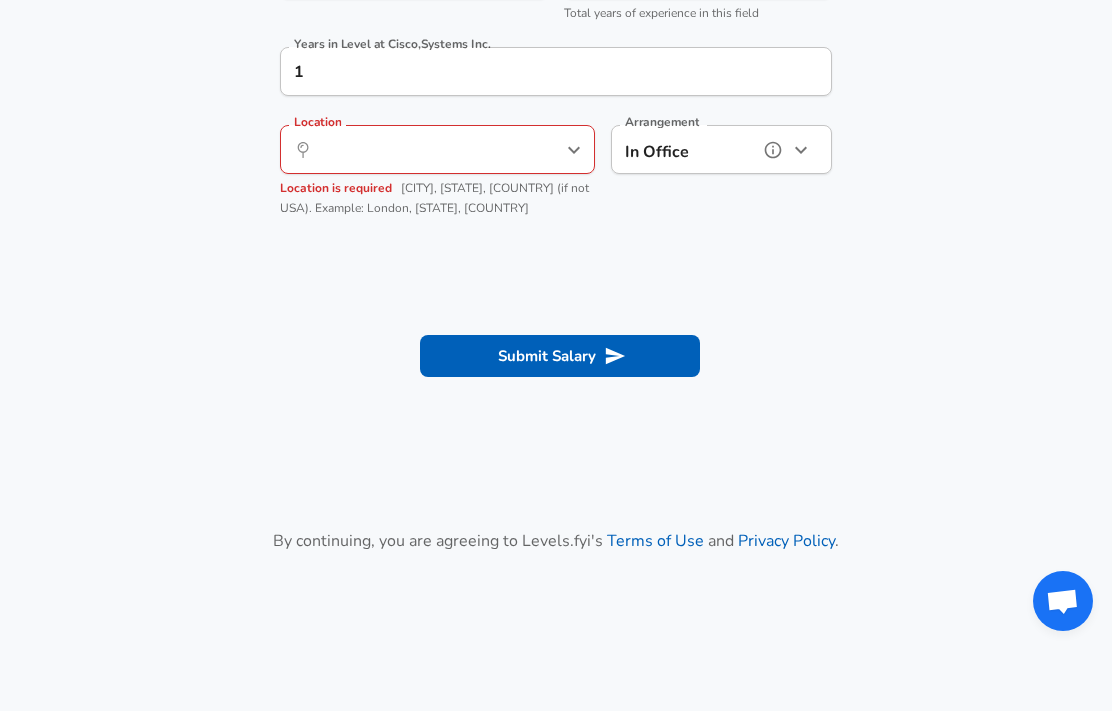 click 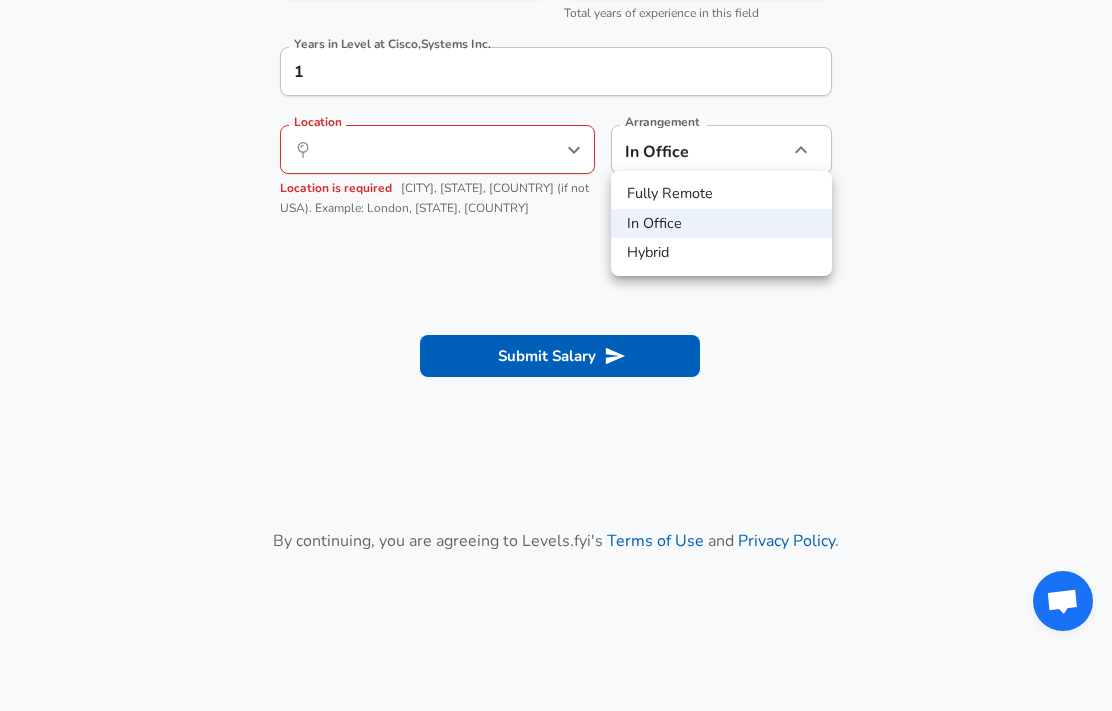 click at bounding box center [556, 355] 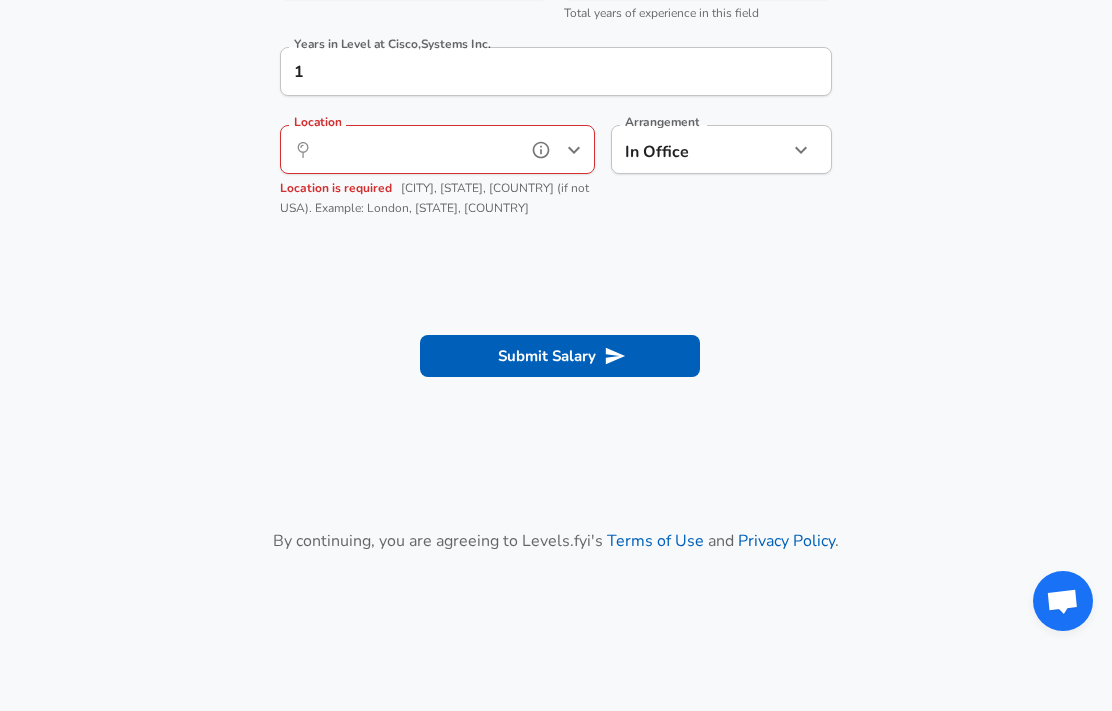 click on "Location" at bounding box center [415, 149] 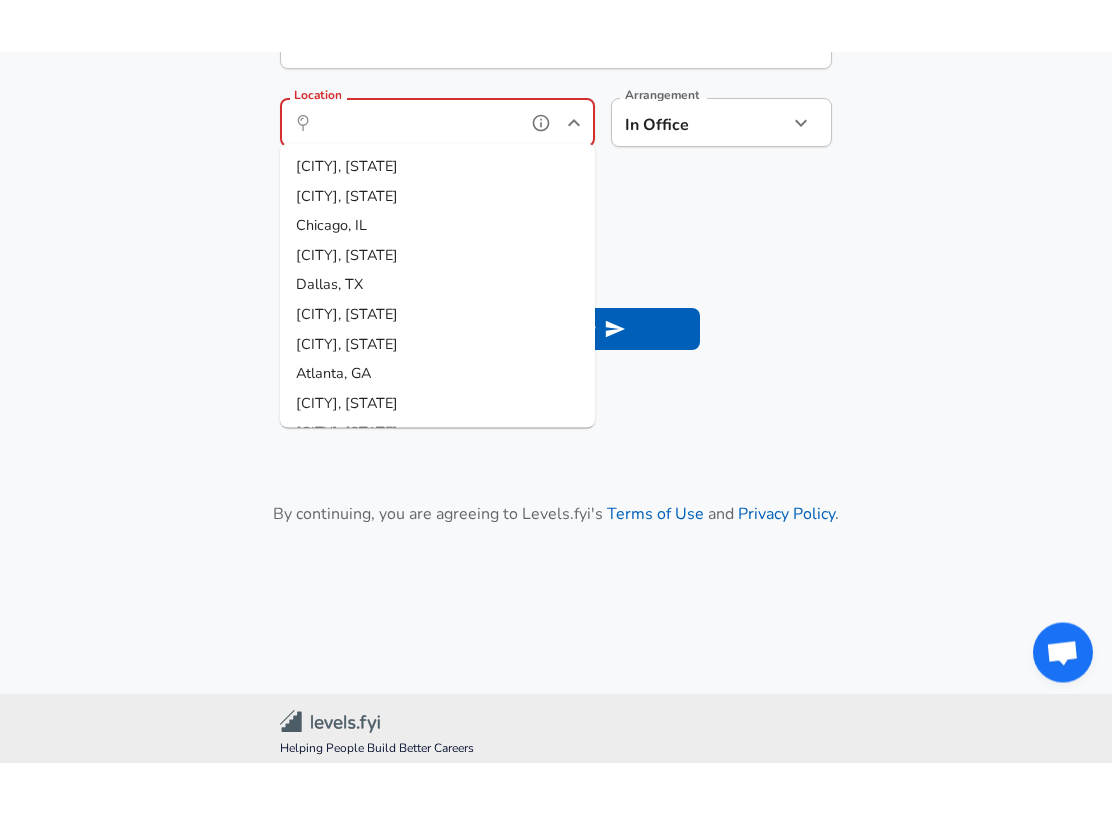 scroll, scrollTop: 1235, scrollLeft: 0, axis: vertical 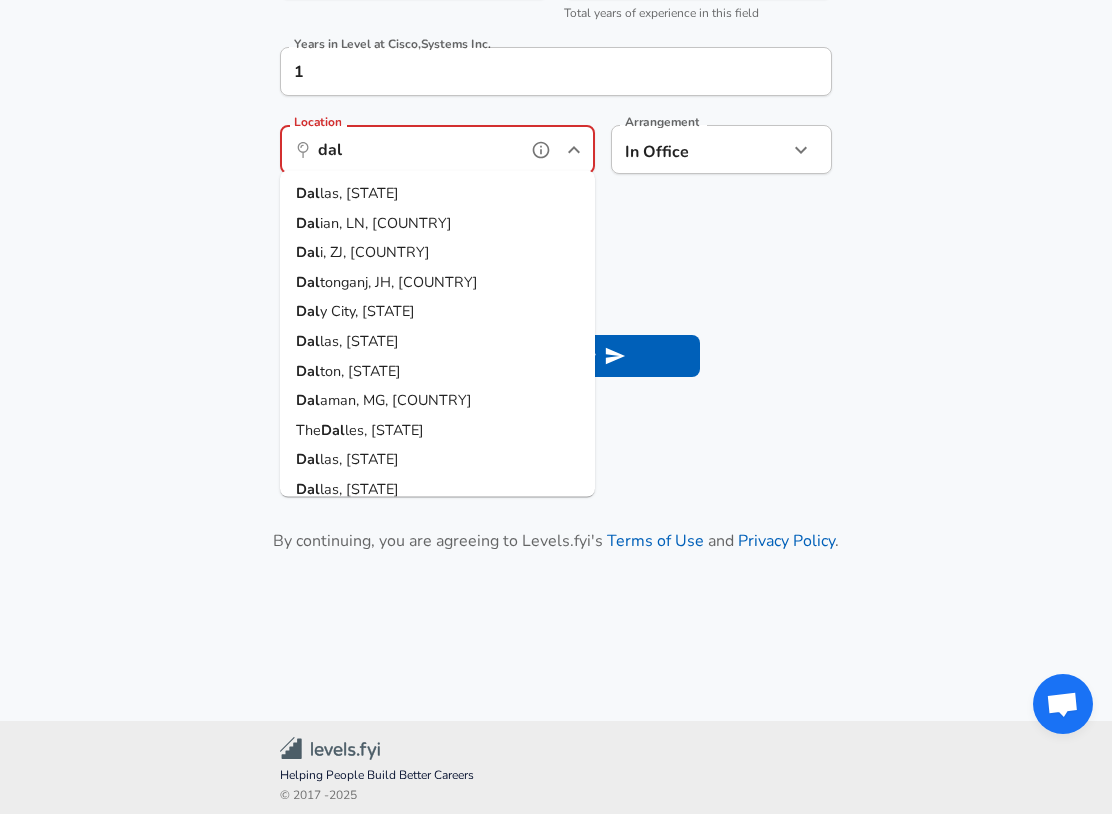 click on "las, [STATE]" at bounding box center [359, 193] 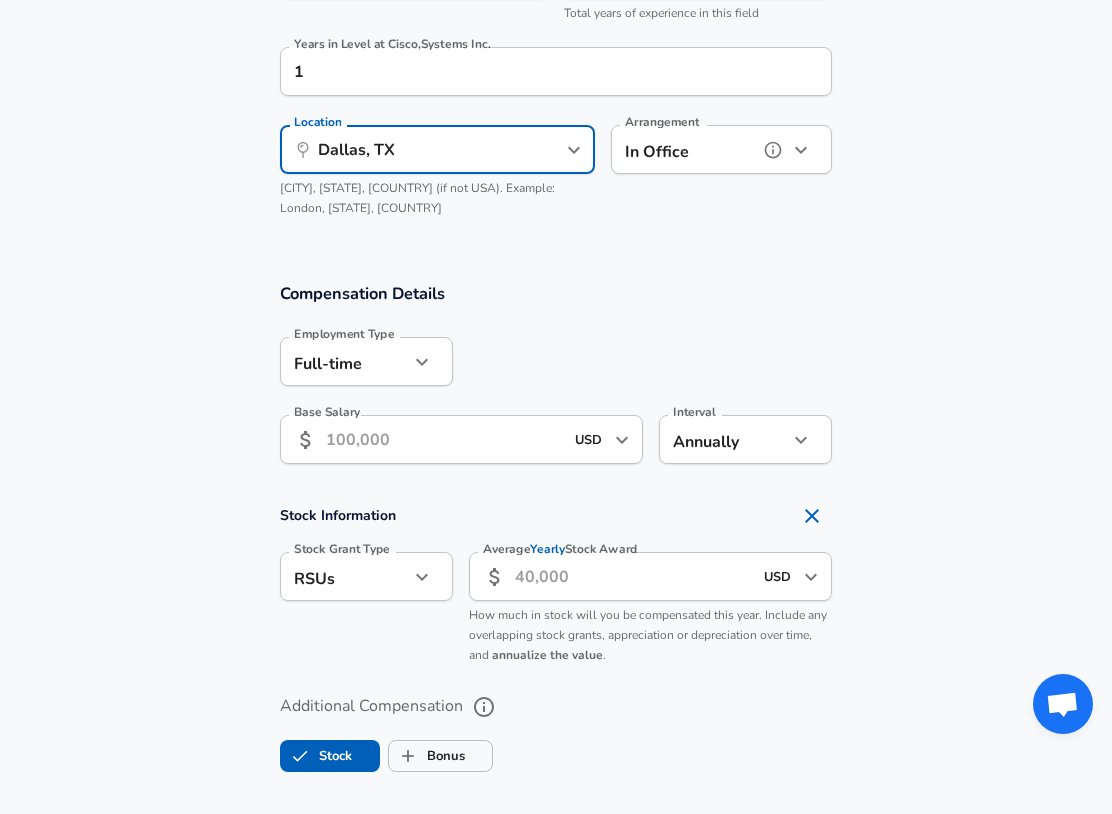 click 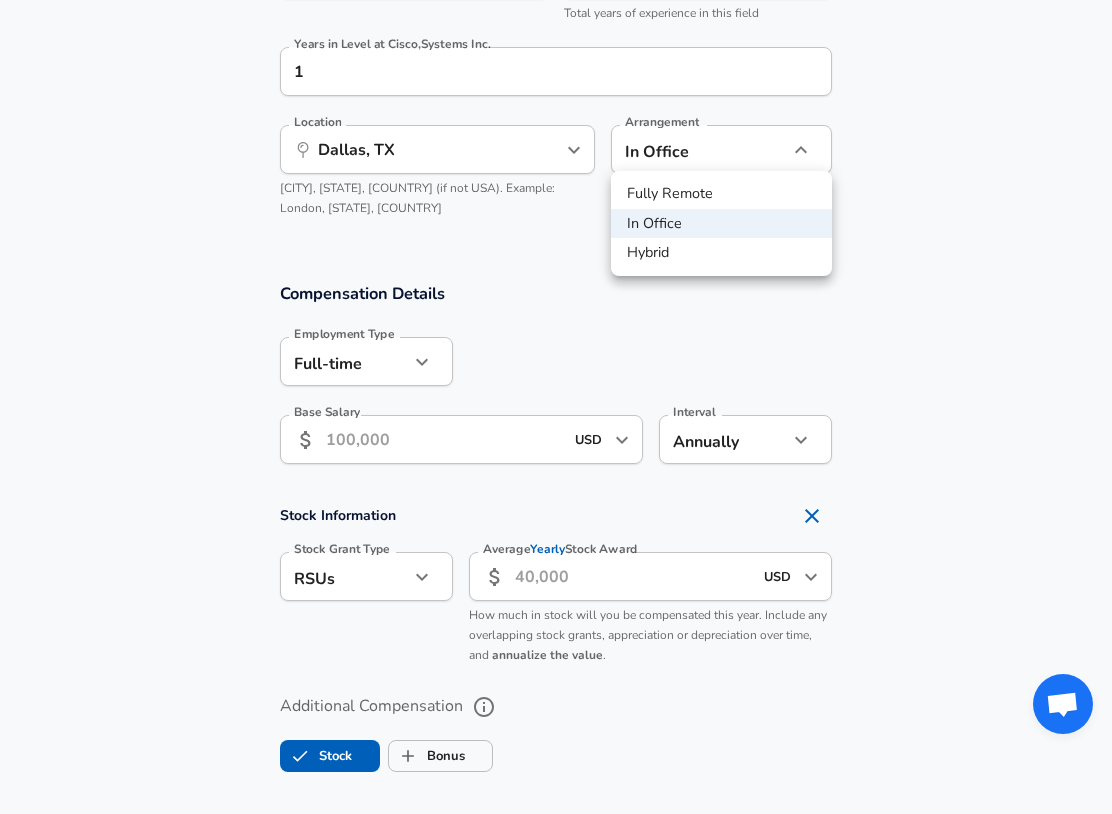 click on "Fully Remote" at bounding box center [721, 194] 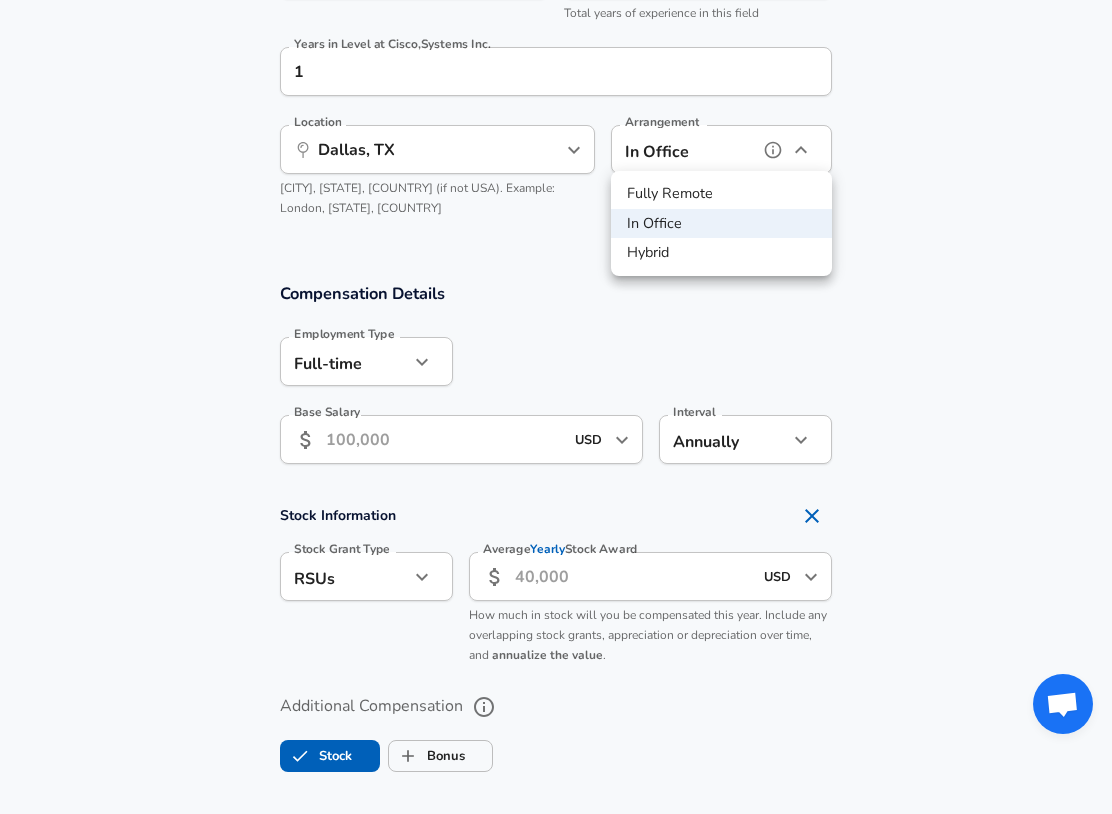 type on "remote" 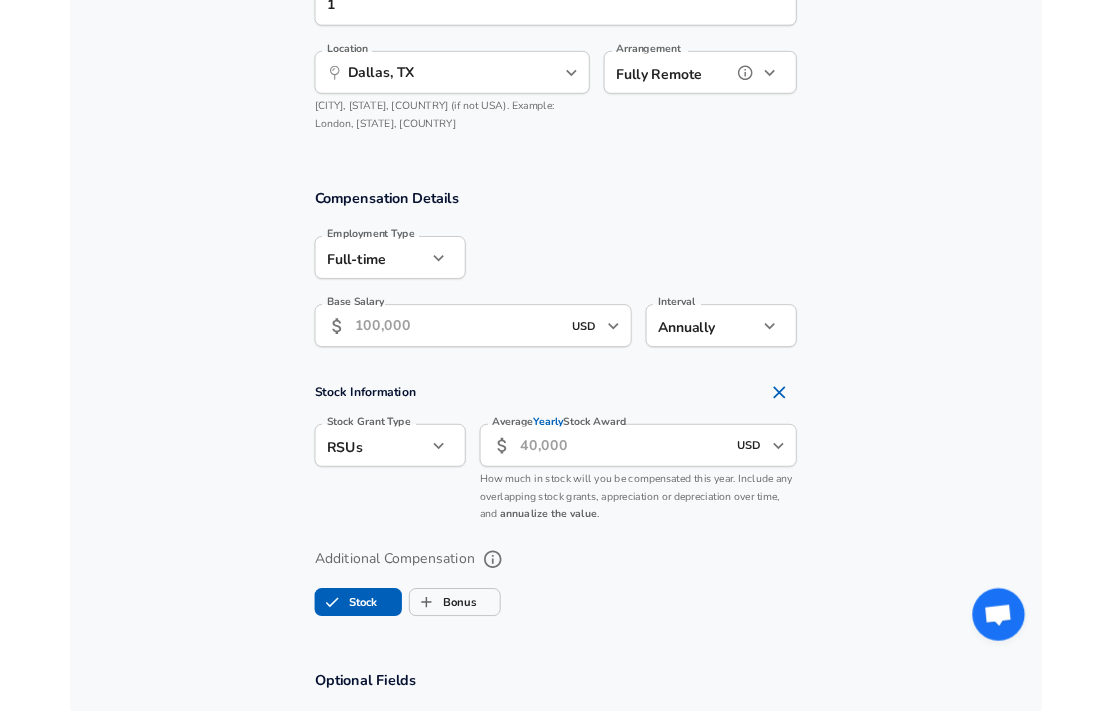 scroll, scrollTop: 1303, scrollLeft: 0, axis: vertical 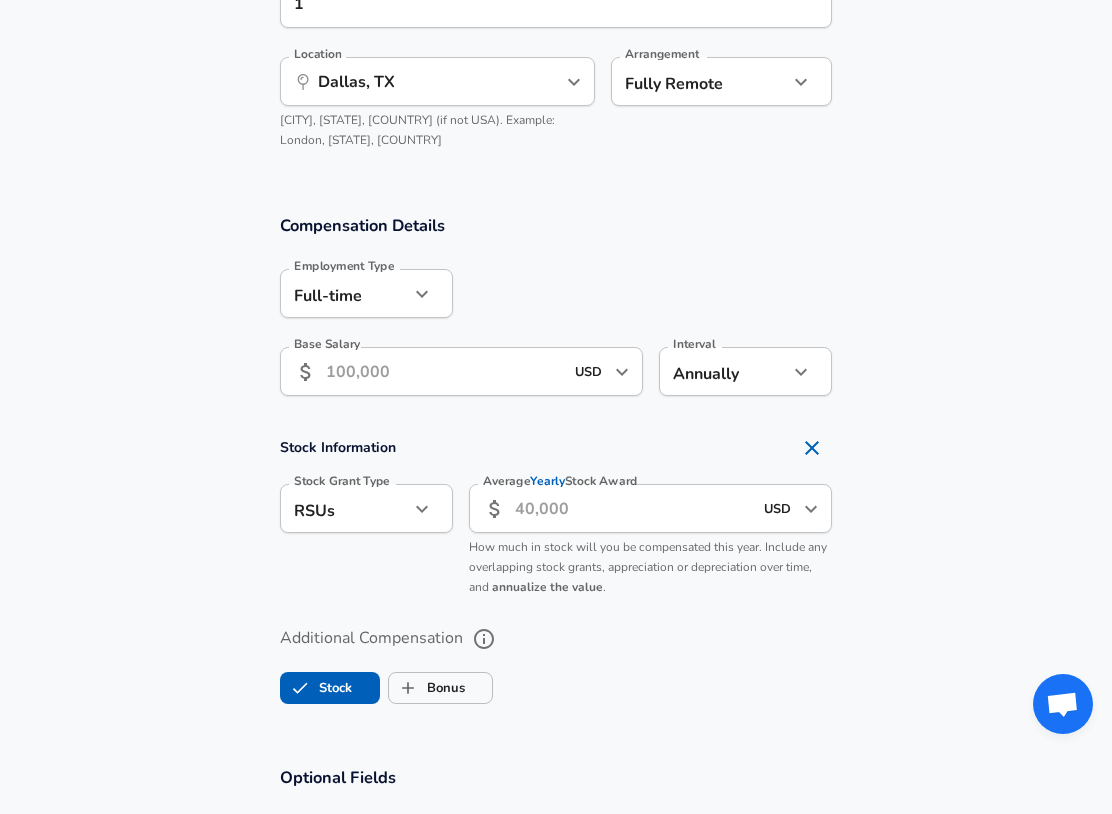 click on "Base Salary" at bounding box center (444, 371) 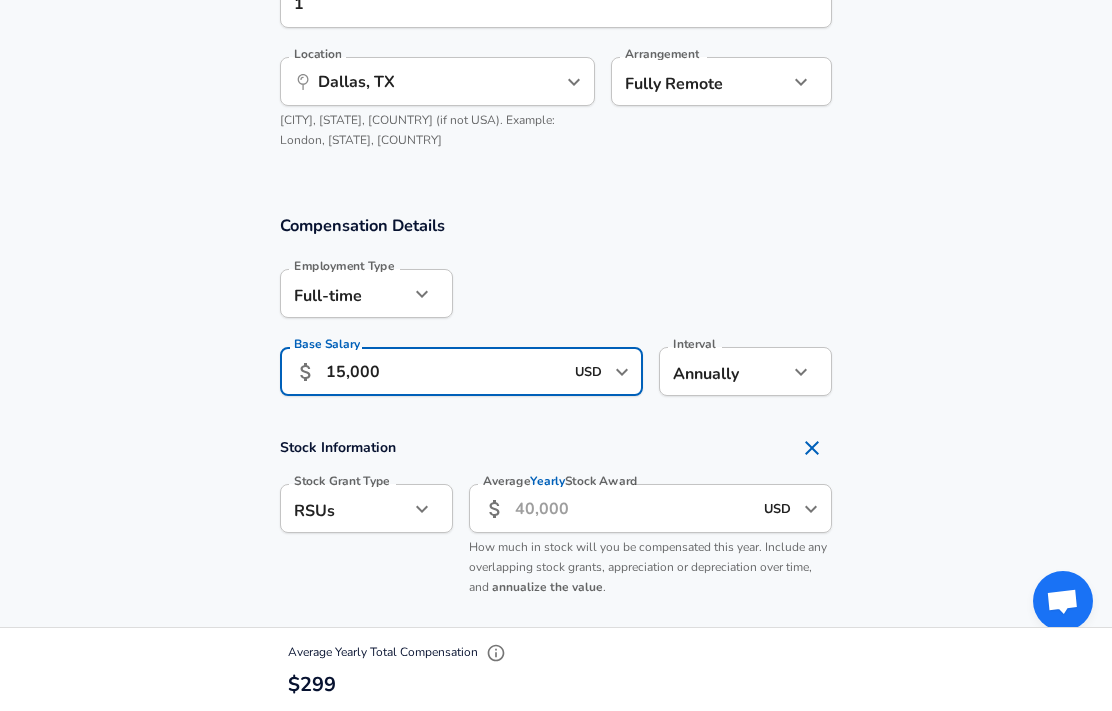 type on "150,000" 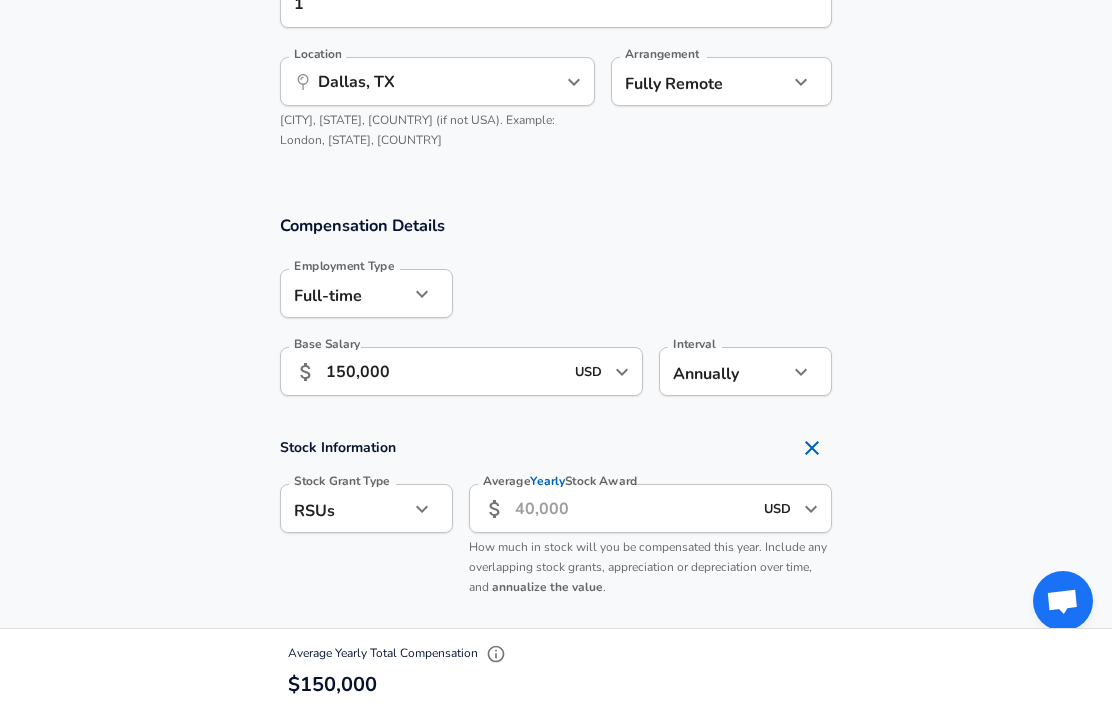 click on "Location ​ Dallas, [STATE] Location   [CITY], [STATE], [COUNTRY] (if not USA). Example: London, EN, United Kingdom Arrangement Fully Remote remote Arrangement" at bounding box center (556, -56) 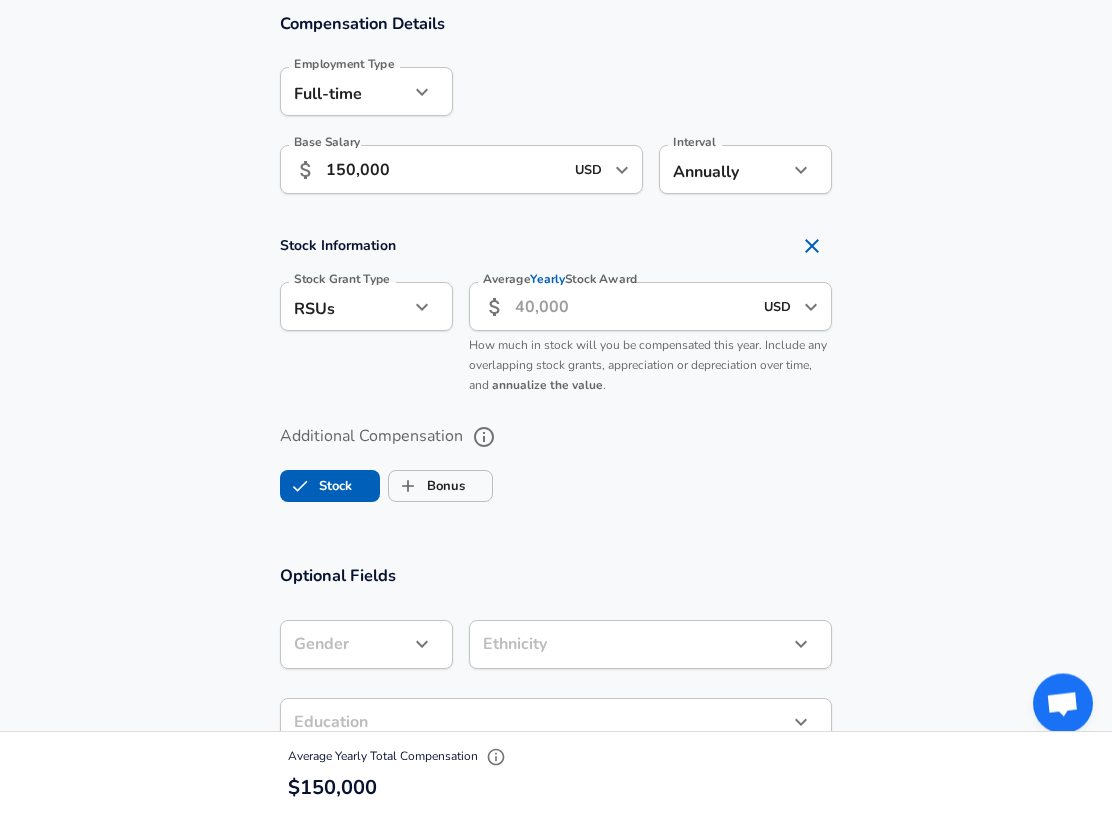 scroll, scrollTop: 1505, scrollLeft: 0, axis: vertical 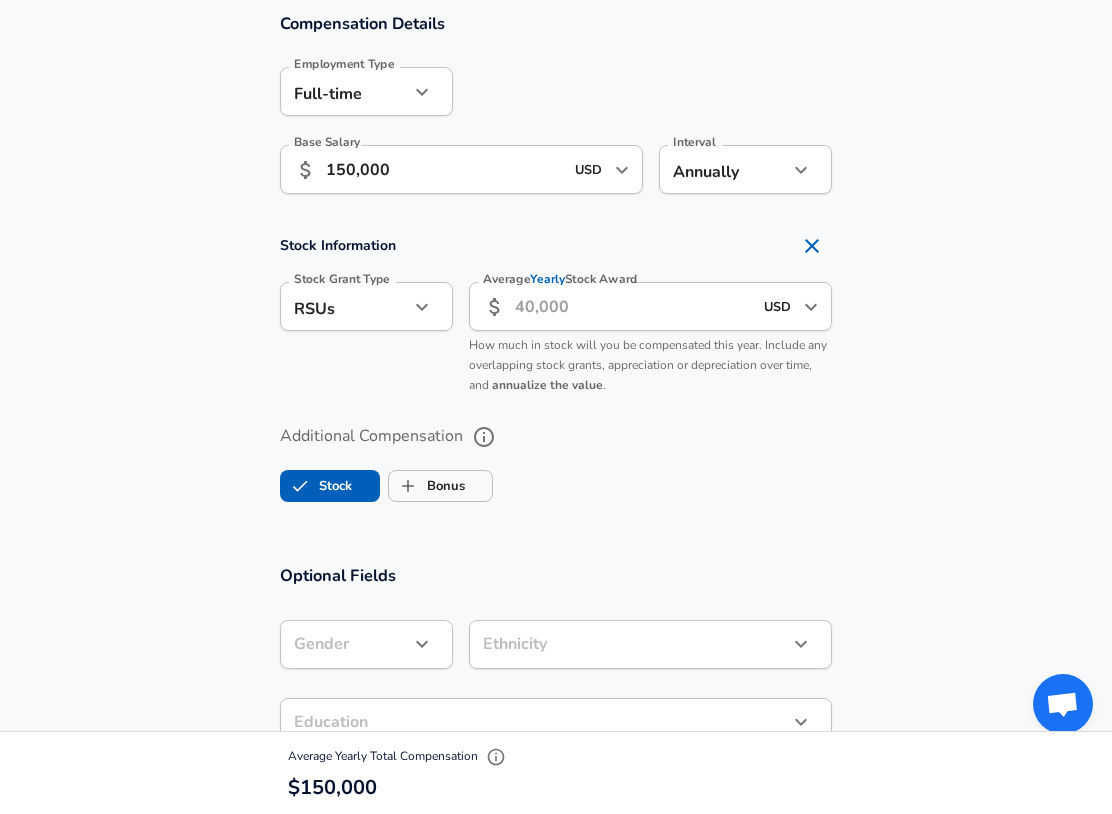 click 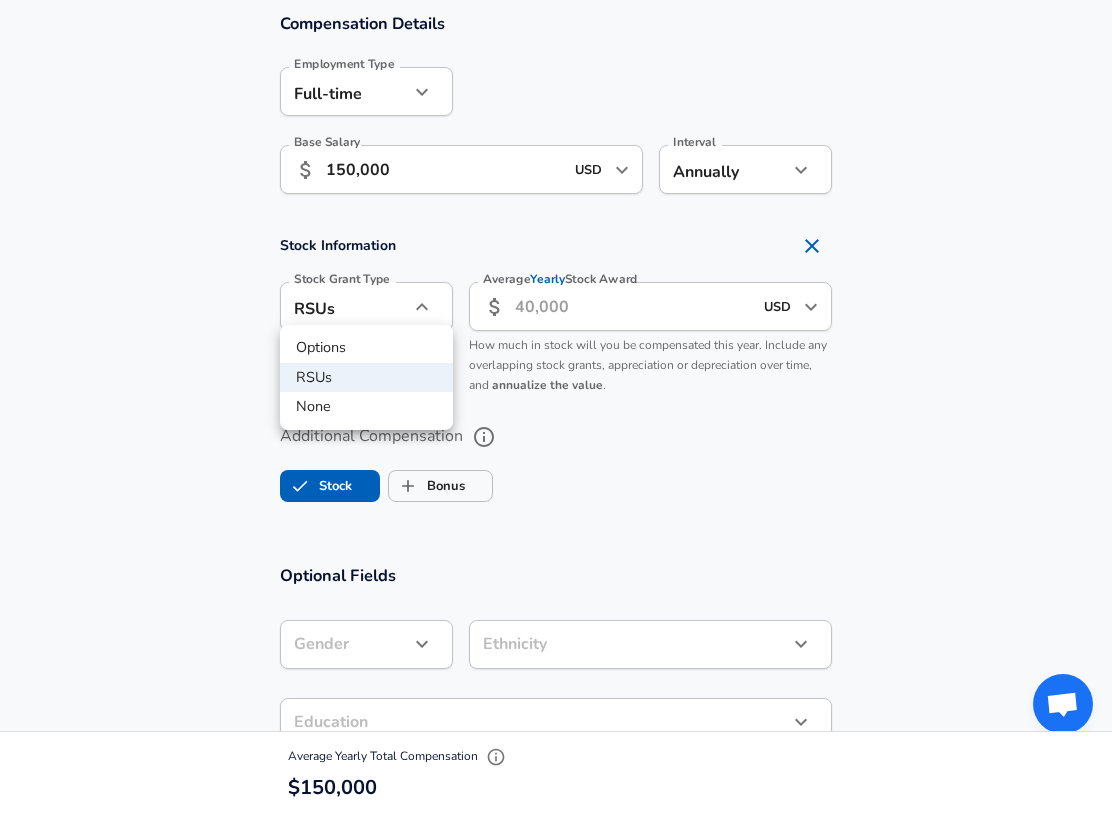 click on "None" at bounding box center [366, 407] 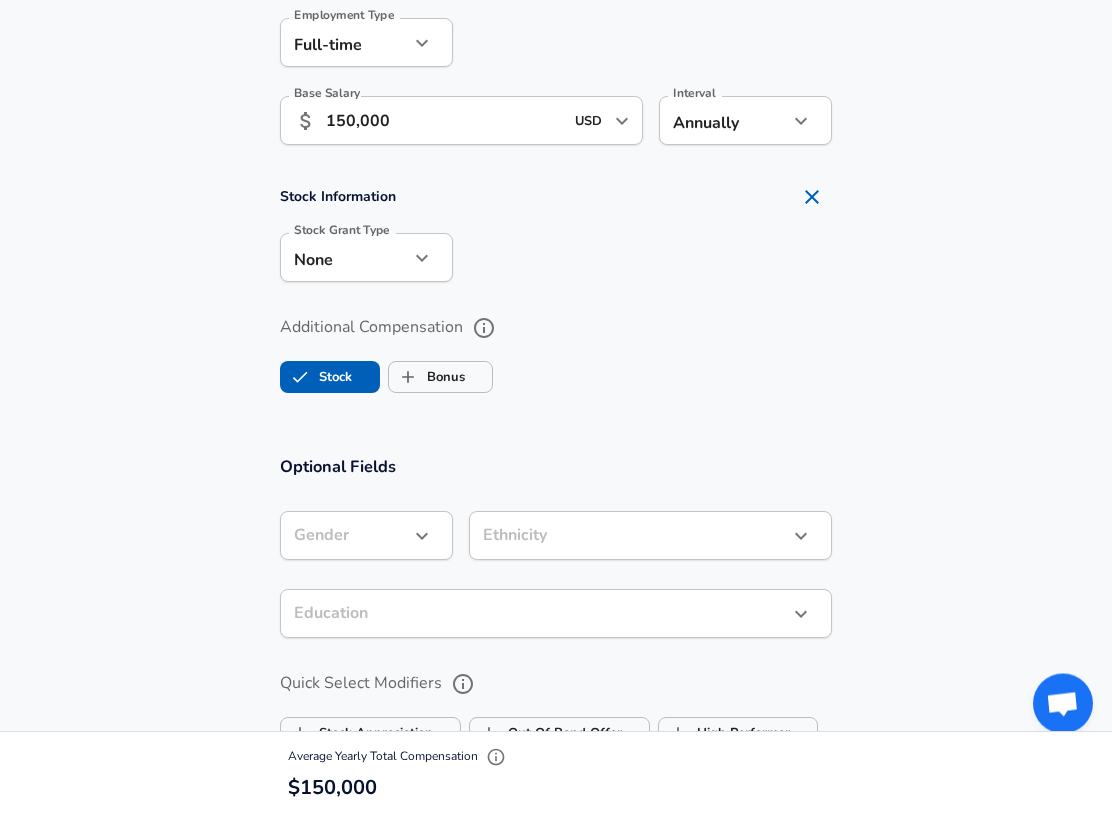 scroll, scrollTop: 1554, scrollLeft: 0, axis: vertical 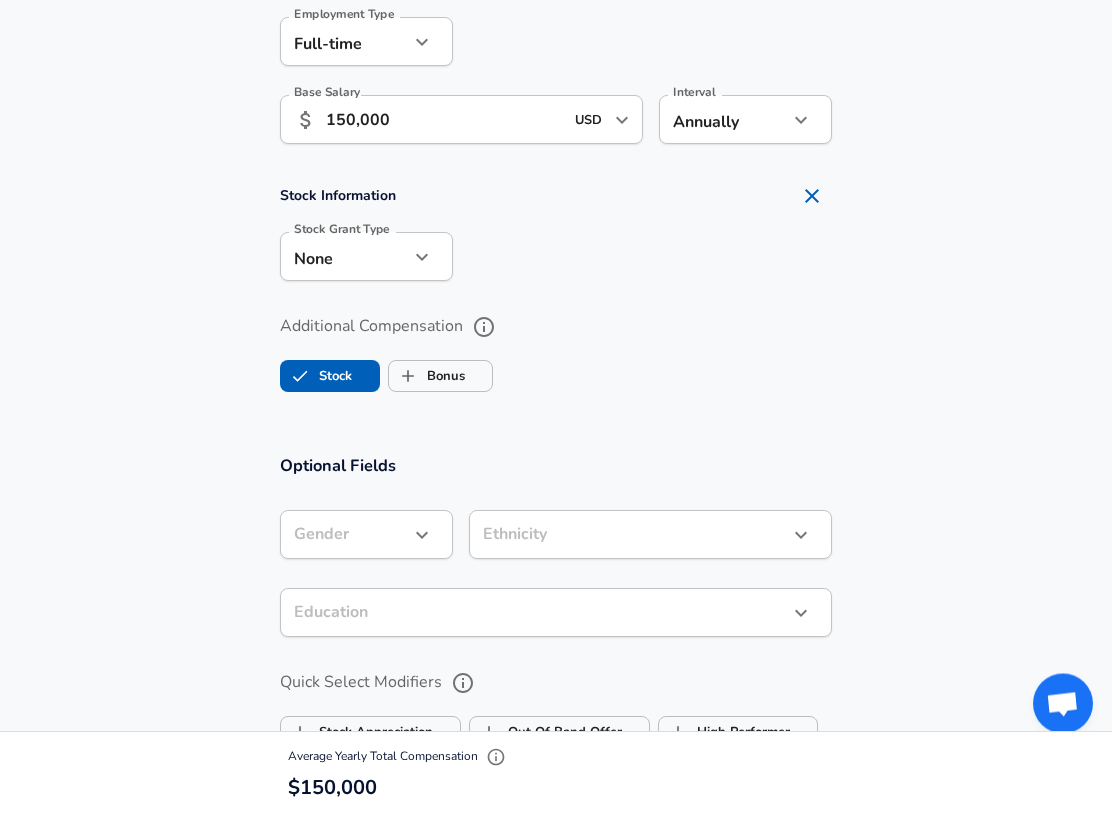 click on "Bonus" at bounding box center (408, 377) 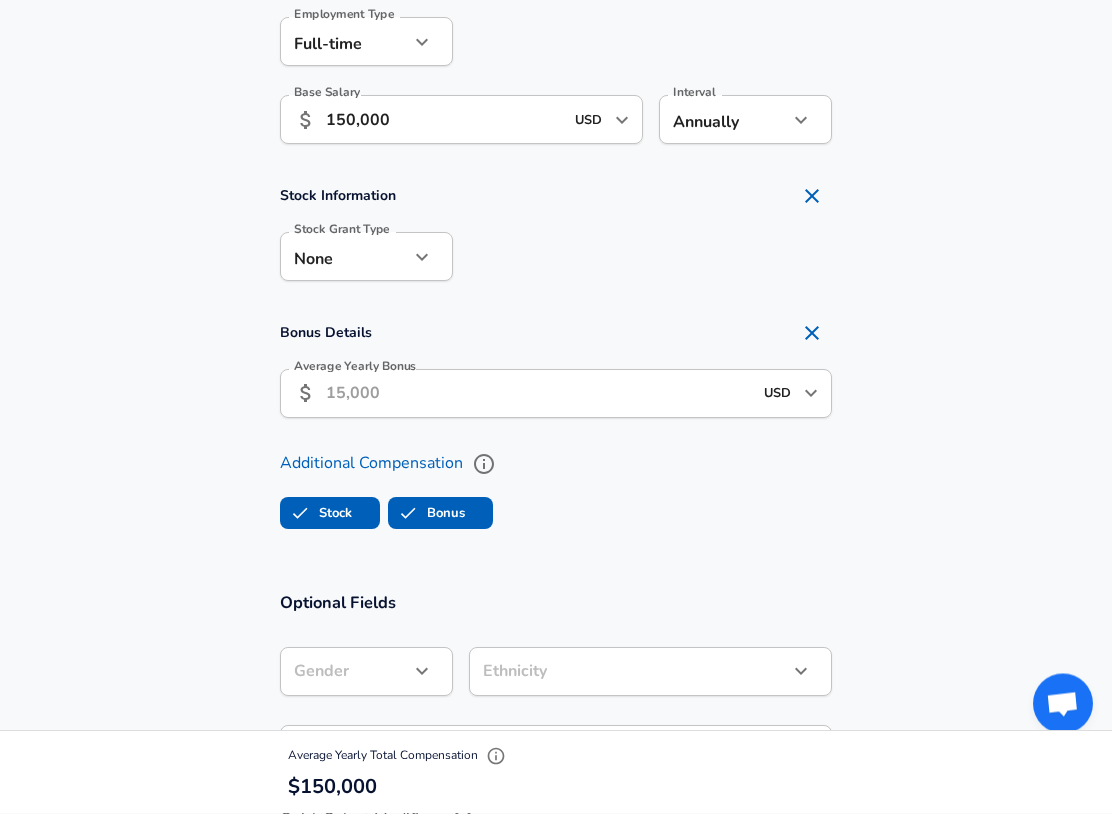 scroll, scrollTop: 1555, scrollLeft: 0, axis: vertical 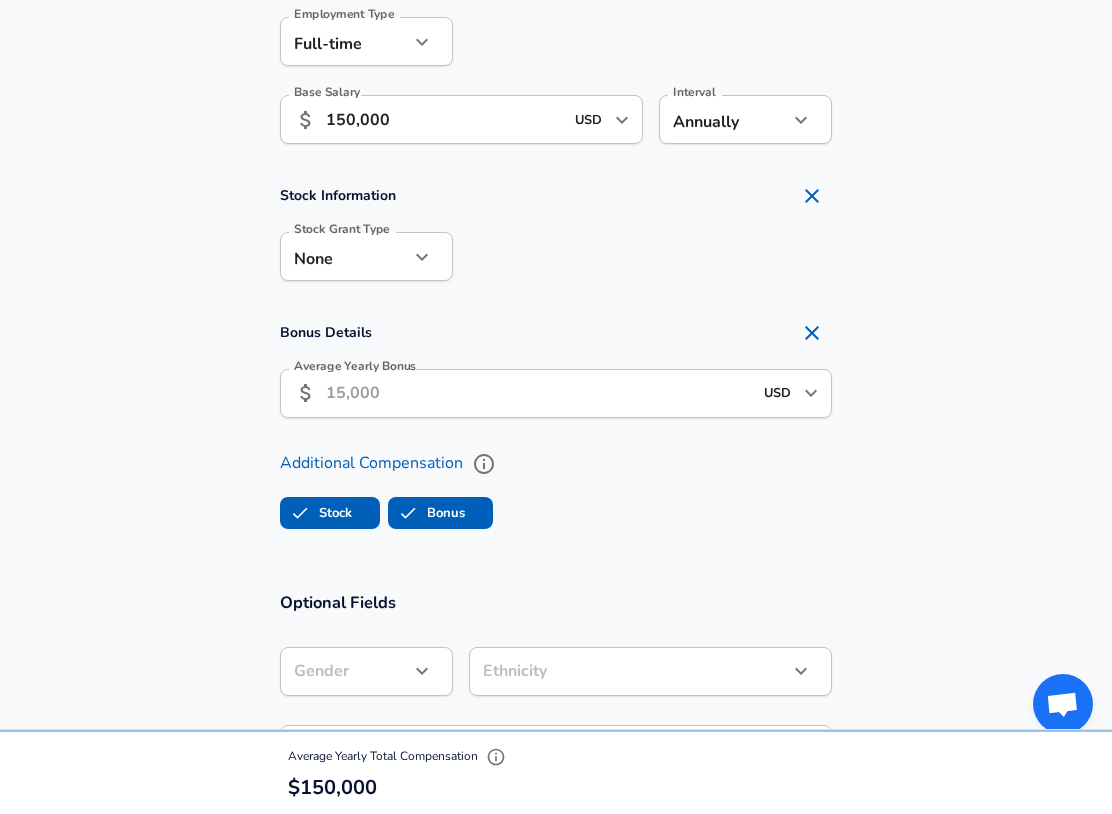 checkbox on "true" 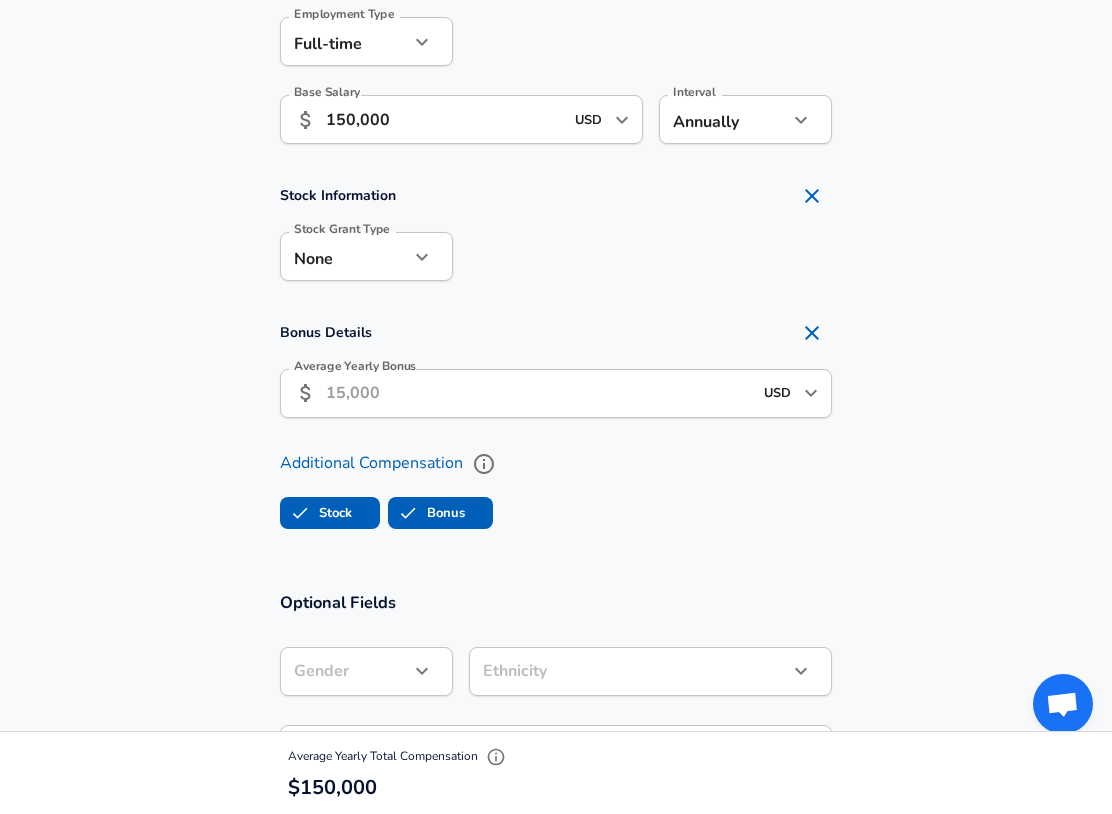 click on "Average Yearly Bonus" at bounding box center (539, 393) 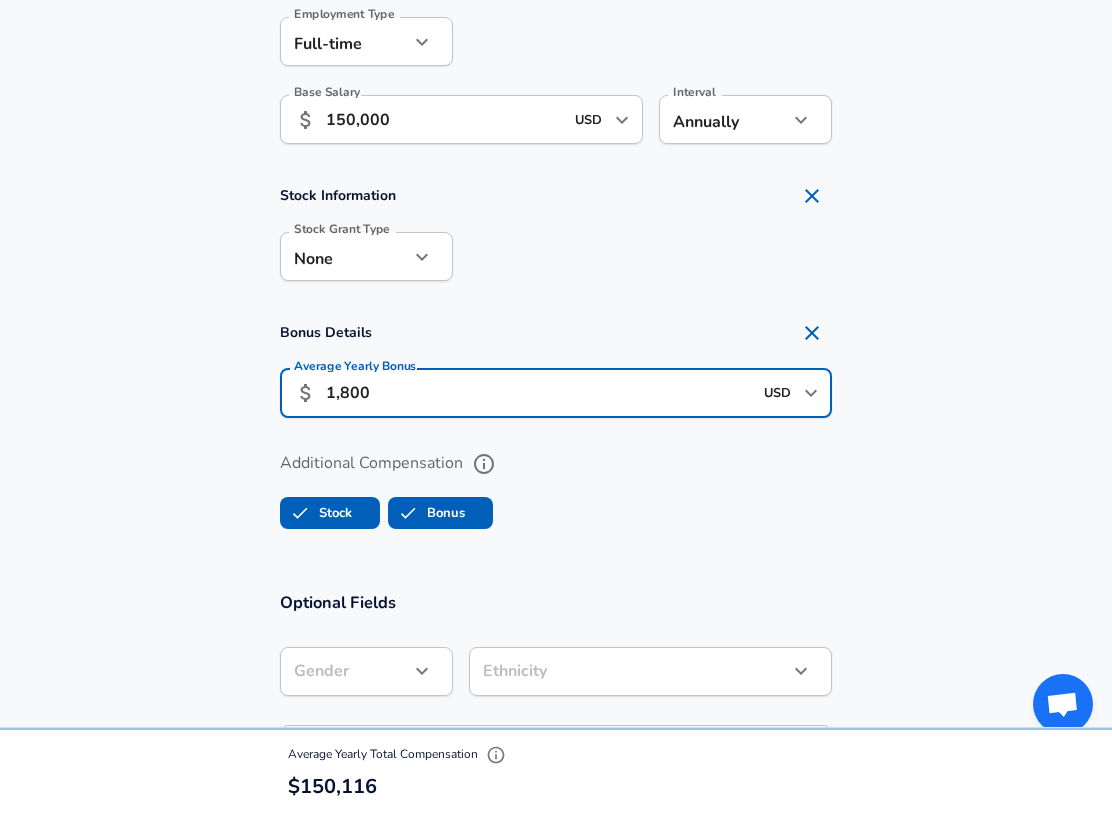 type on "18,000" 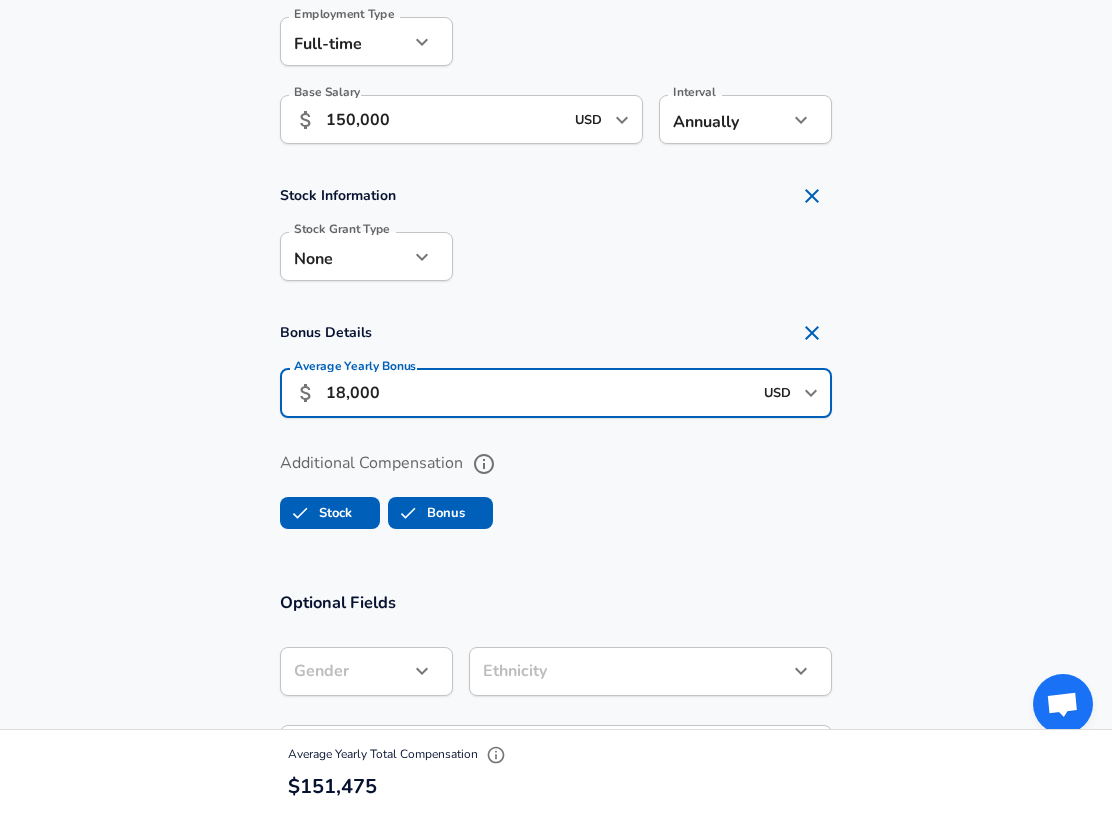 click on "Stock Information  Stock Grant Type None none Stock Grant Type" at bounding box center [556, 235] 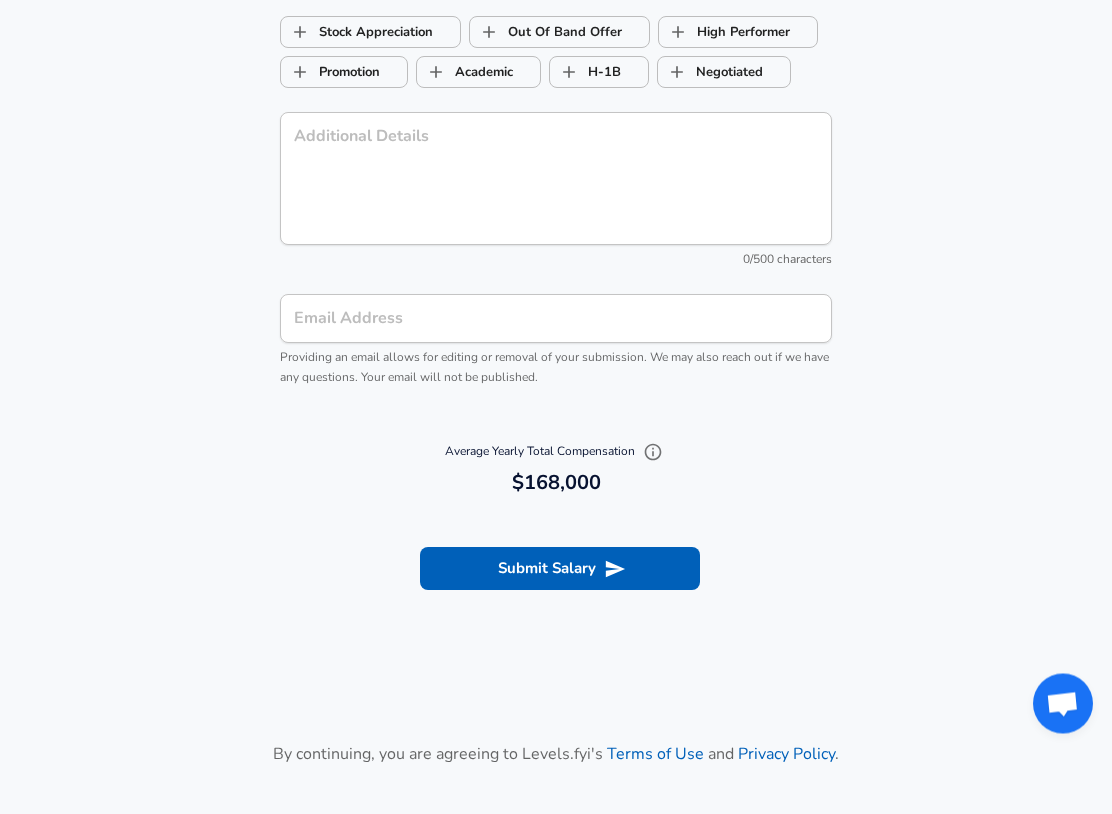 scroll, scrollTop: 2395, scrollLeft: 0, axis: vertical 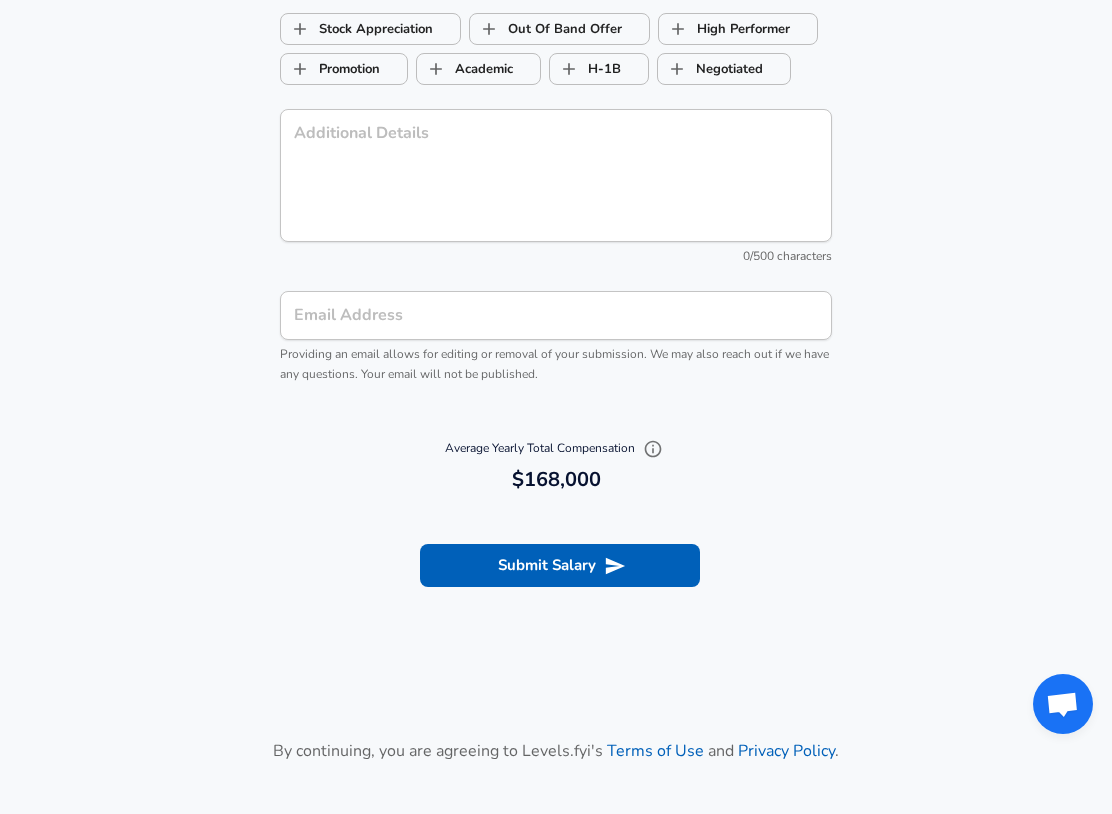 click on "Submit Salary" at bounding box center [560, 565] 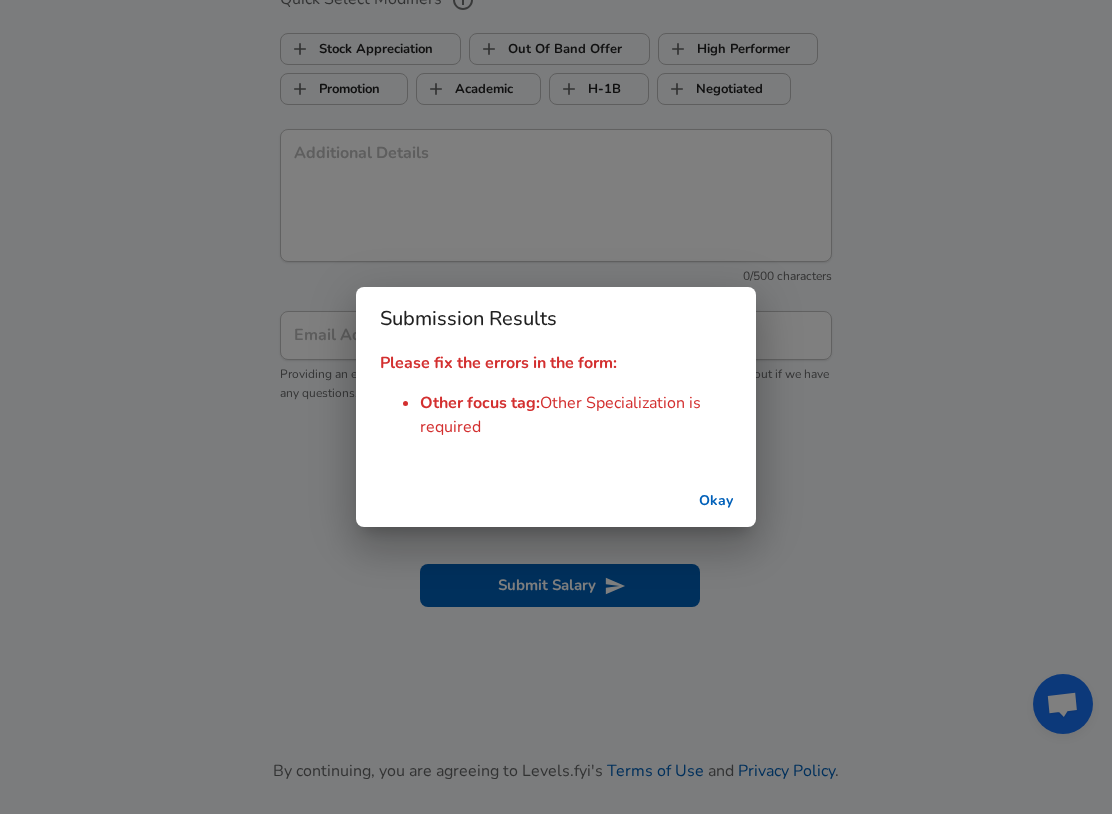 click on "Okay" at bounding box center (716, 501) 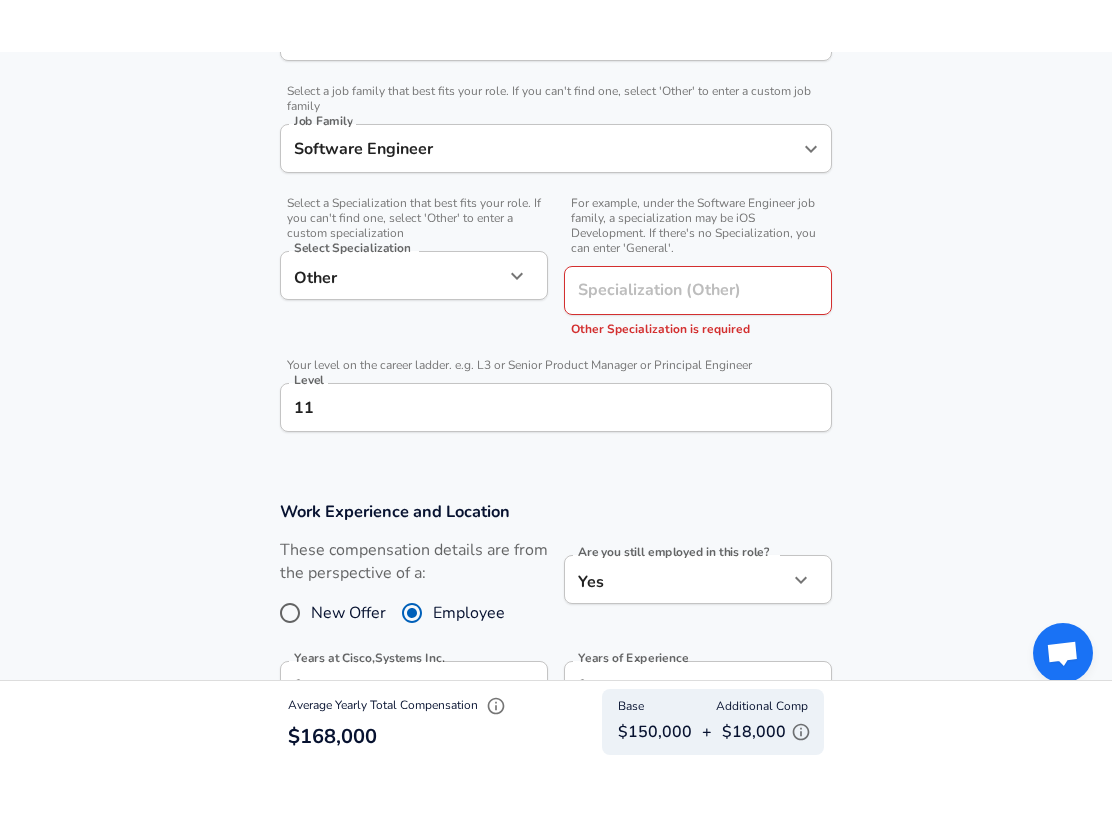 scroll, scrollTop: 596, scrollLeft: 0, axis: vertical 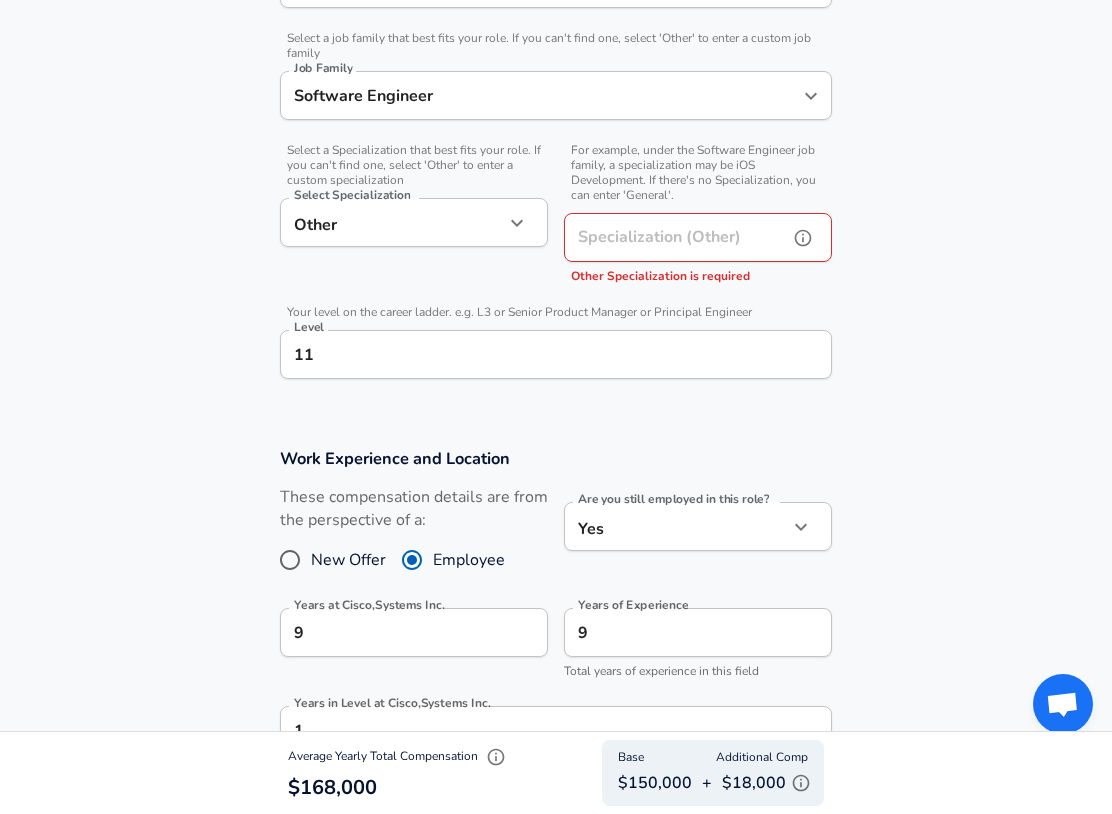 click at bounding box center [803, 238] 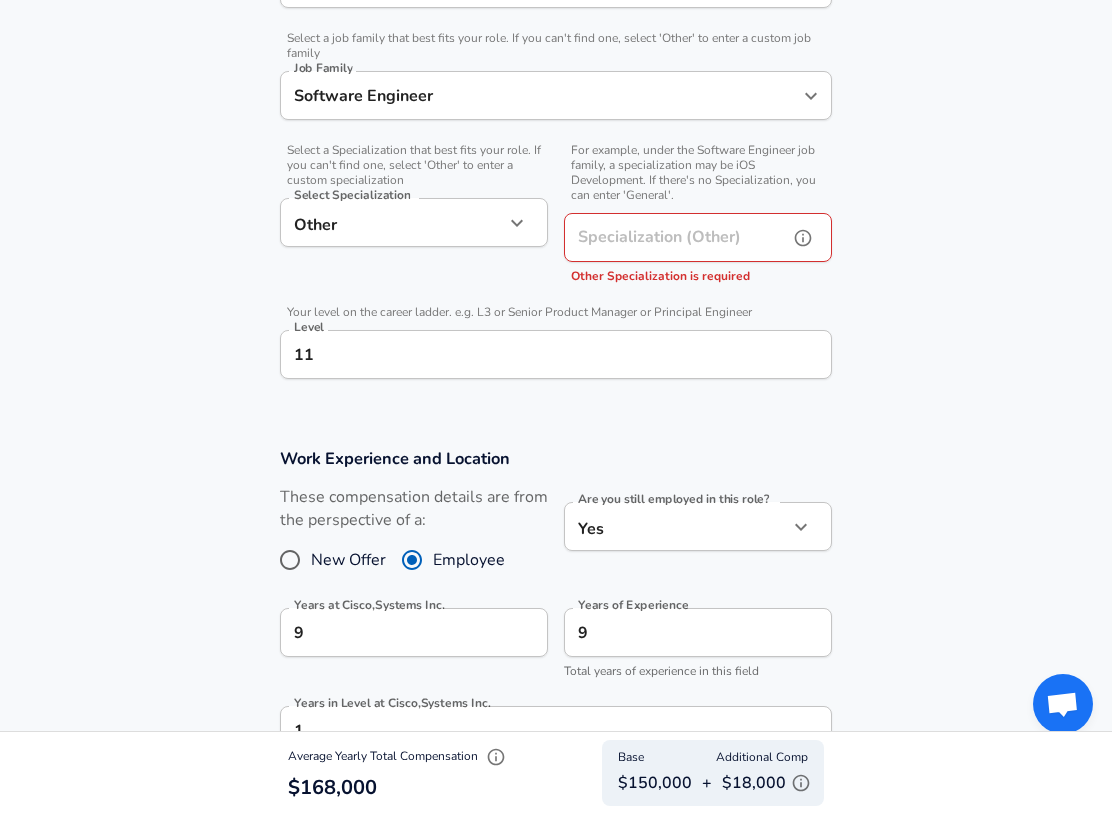 click on "Specialization (Other)" at bounding box center [672, 237] 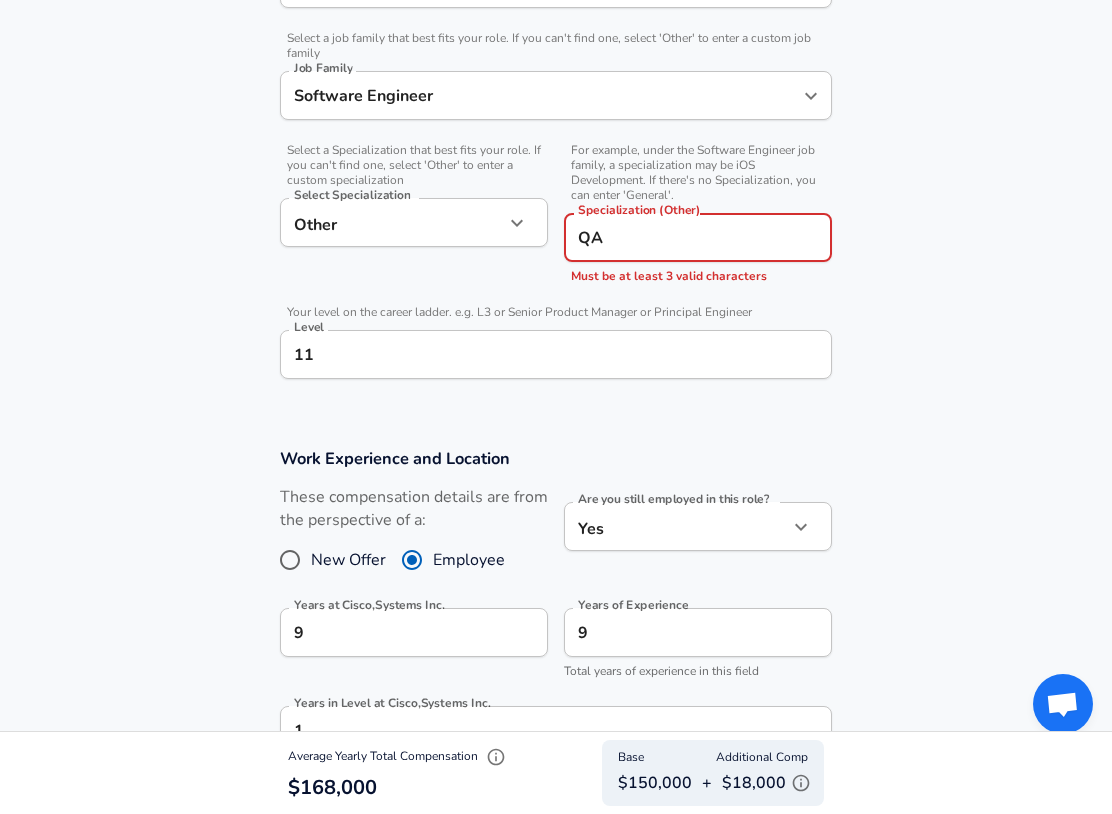 click on "Company & Title Information   Enter the company you received your offer from Company Cisco,Systems Inc. Company   Select the title that closest resembles your official title. This should be similar to the title that was present on your offer letter. Title Technical Leader Title   Select a job family that best fits your role. If you can't find one, select 'Other' to enter a custom job family Job Family Software Engineer Job Family   Select a Specialization that best fits your role. If you can't find one, select 'Other' to enter a custom specialization Select Specialization Other Other Select Specialization   For example, under the Software Engineer job family, a specialization may be iOS Development. If there's no Specialization, you can enter 'General'. Specialization (Other) QA Specialization (Other) Must be at least 3 valid characters   Your level on the career ladder. e.g. L3 or Senior Product Manager or Principal Engineer Level 11 Level" at bounding box center [556, 92] 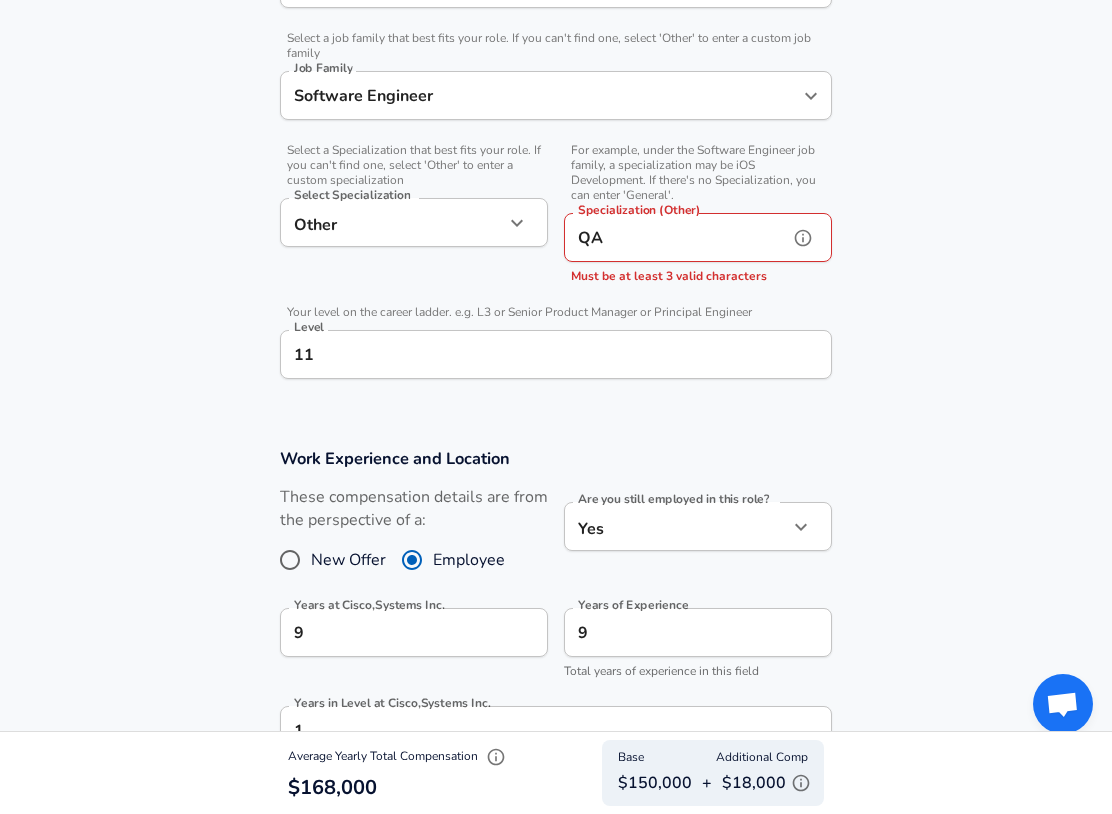click 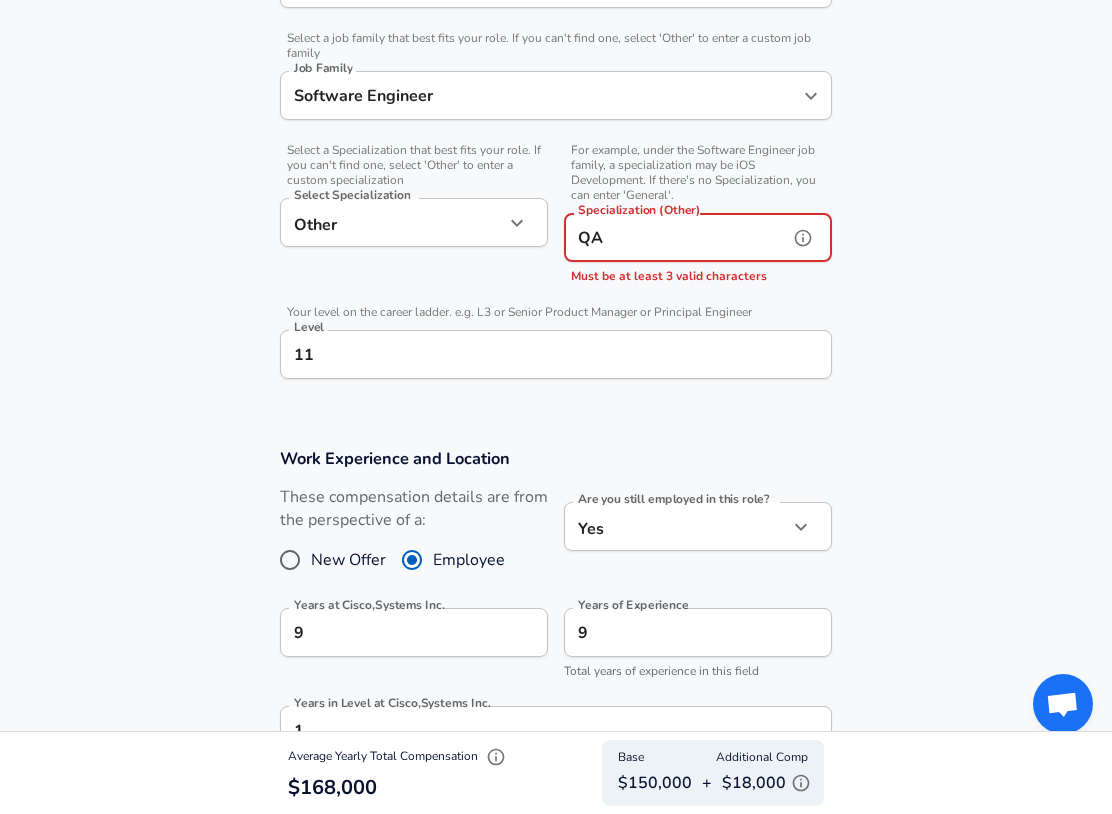 type on "Q" 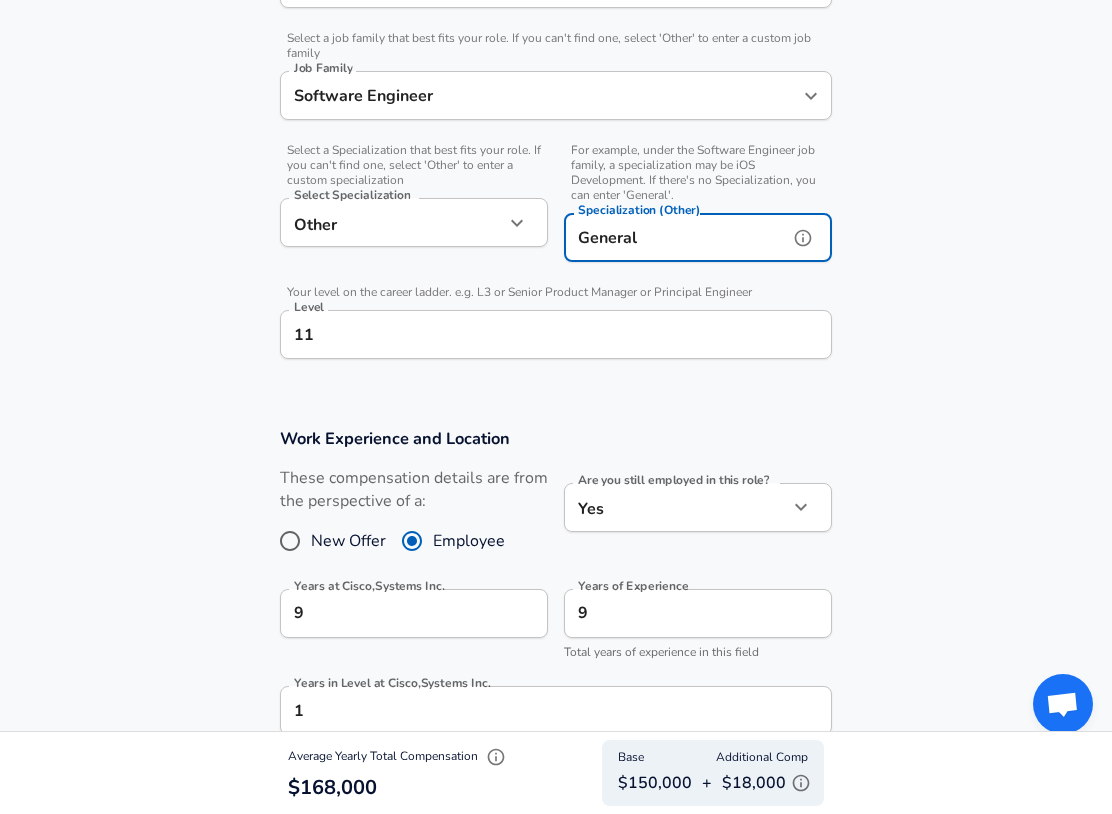 type on "General" 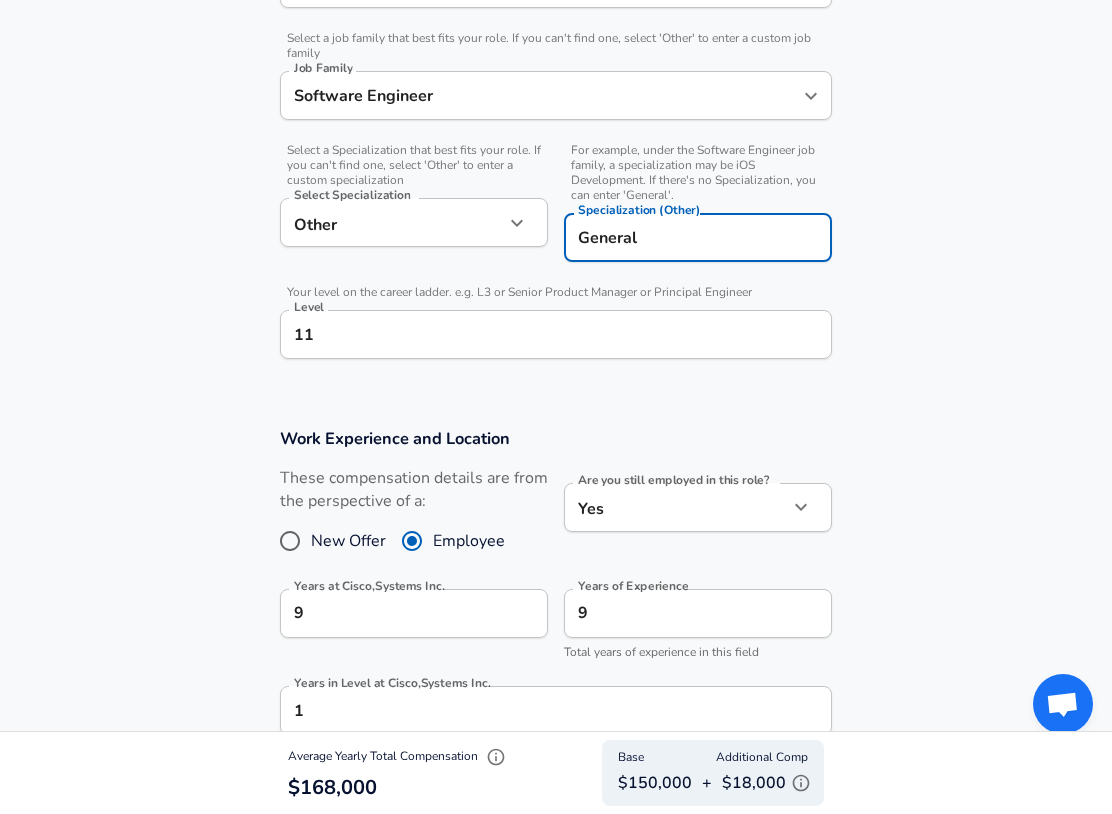 click on "Company & Title Information   Enter the company you received your offer from Company Cisco,Systems Inc. Company   Select the title that closest resembles your official title. This should be similar to the title that was present on your offer letter. Title Technical Leader Title   Select a job family that best fits your role. If you can't find one, select 'Other' to enter a custom job family Job Family Software Engineer Job Family   Select a Specialization that best fits your role. If you can't find one, select 'Other' to enter a custom specialization Select Specialization Other Other Select Specialization   For example, under the Software Engineer job family, a specialization may be iOS Development. If there's no Specialization, you can enter 'General'. Specialization (Other) General Specialization (Other)   Your level on the career ladder. e.g. L3 or Senior Product Manager or Principal Engineer Level 11 Level" at bounding box center [556, 82] 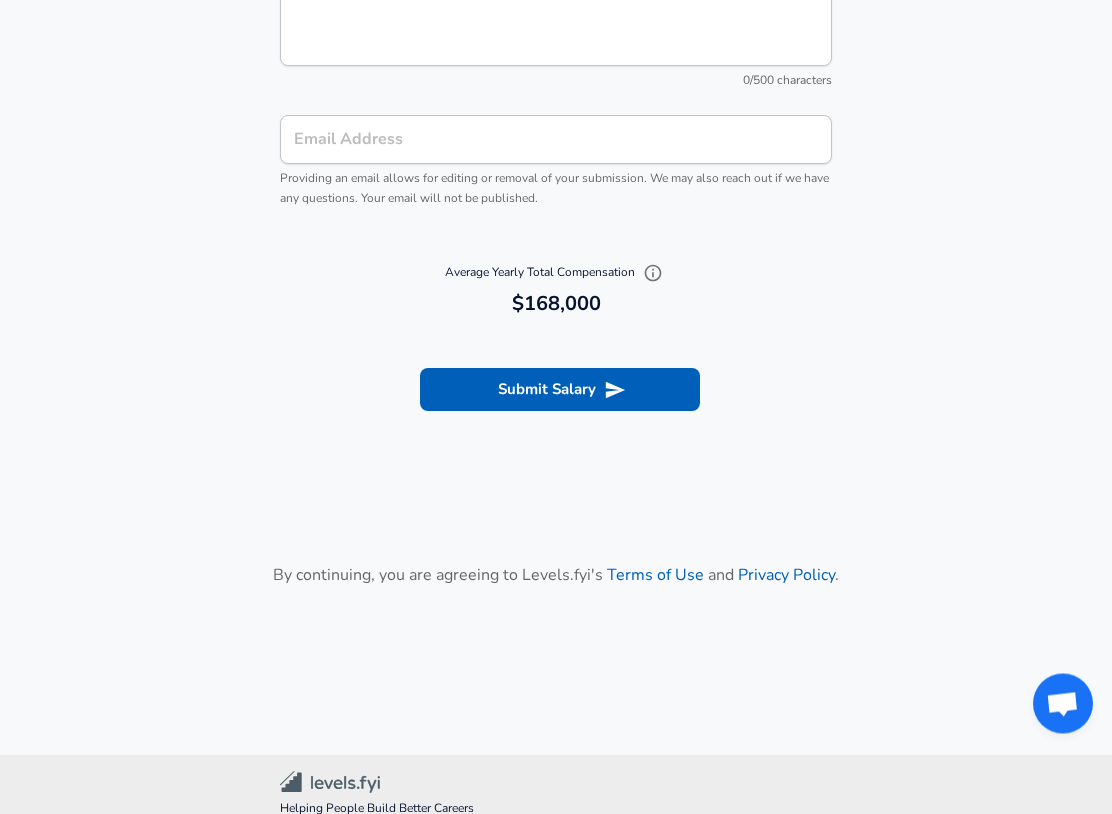 scroll, scrollTop: 2571, scrollLeft: 0, axis: vertical 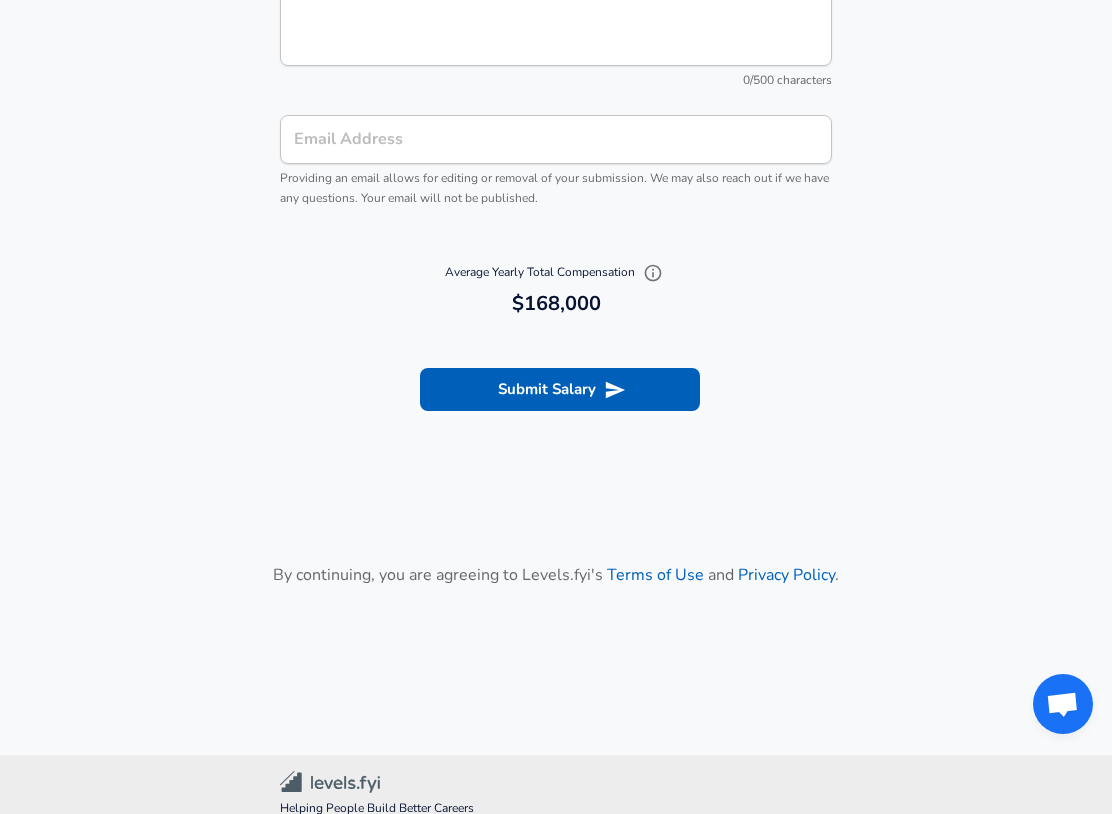 click on "Submit Salary" at bounding box center (560, 389) 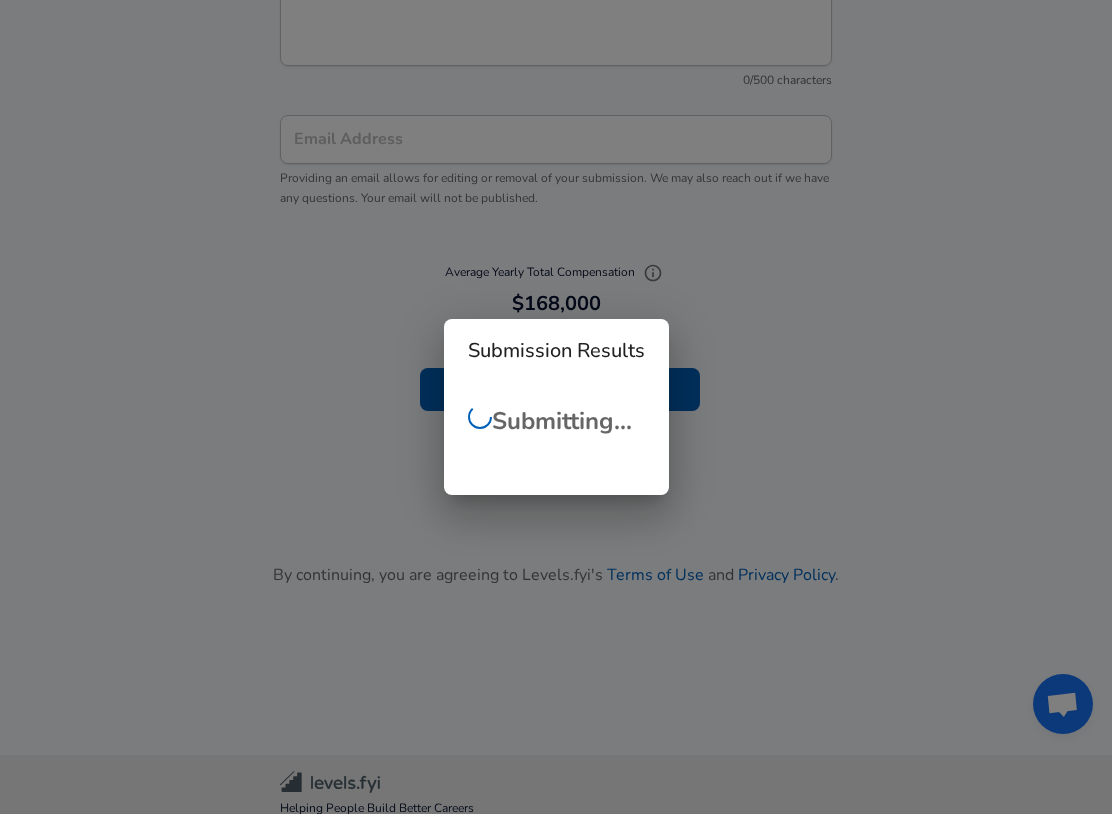 checkbox on "false" 